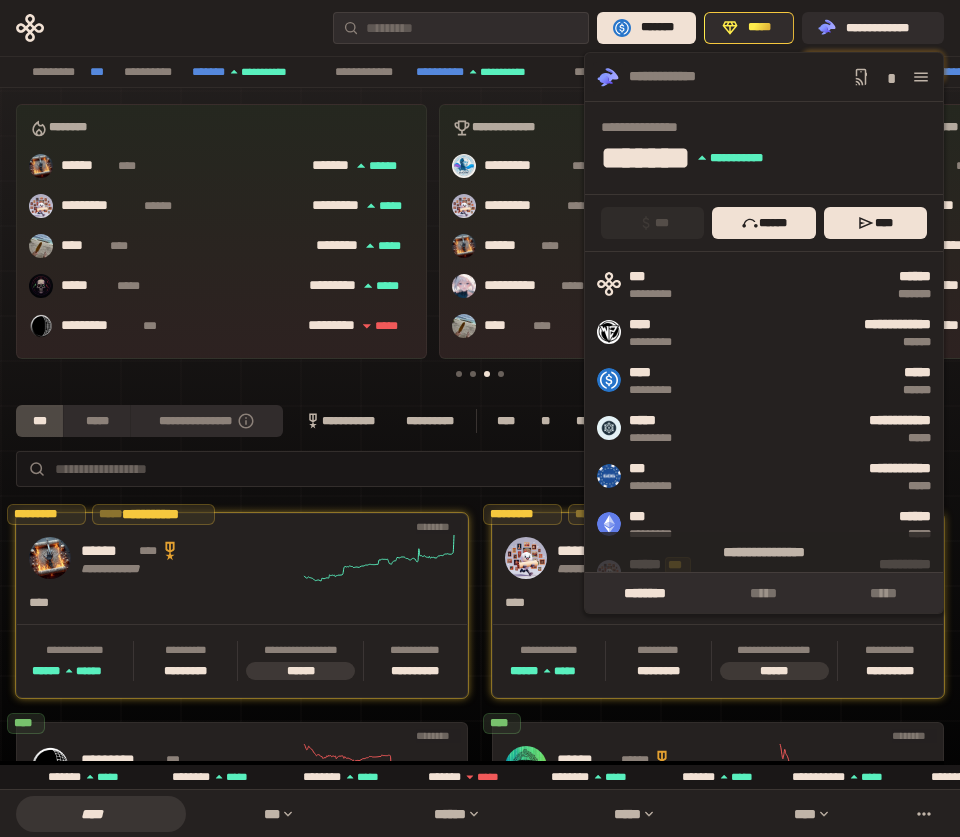 scroll, scrollTop: 0, scrollLeft: 0, axis: both 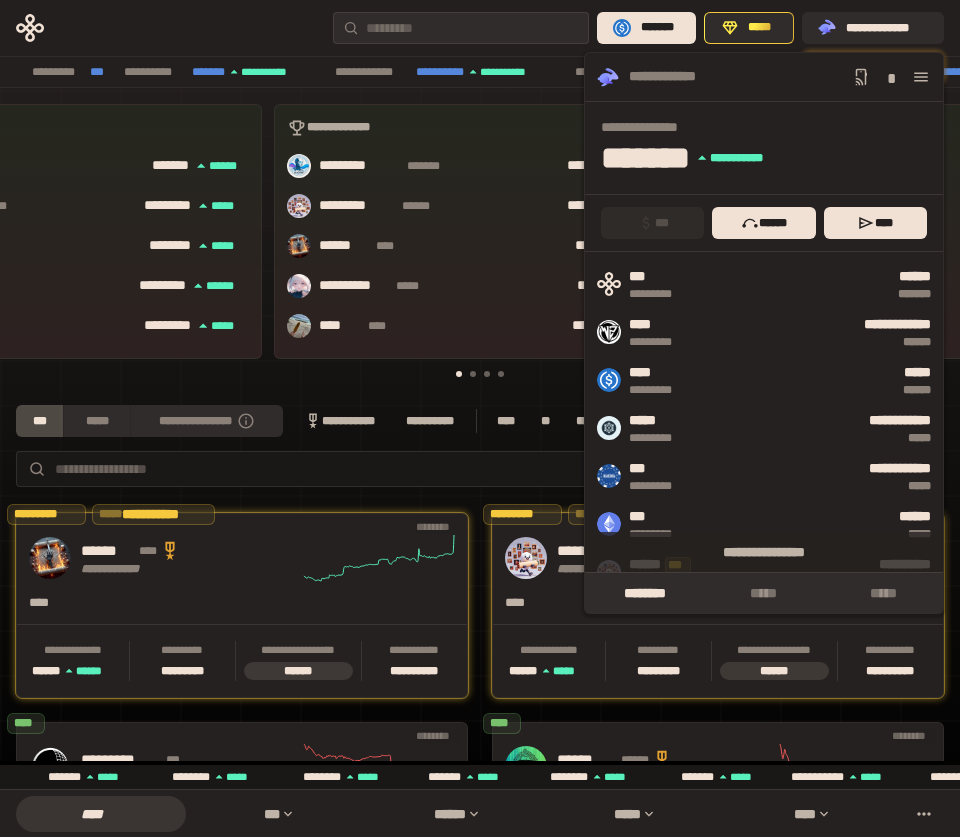click on "**********" at bounding box center [480, 807] 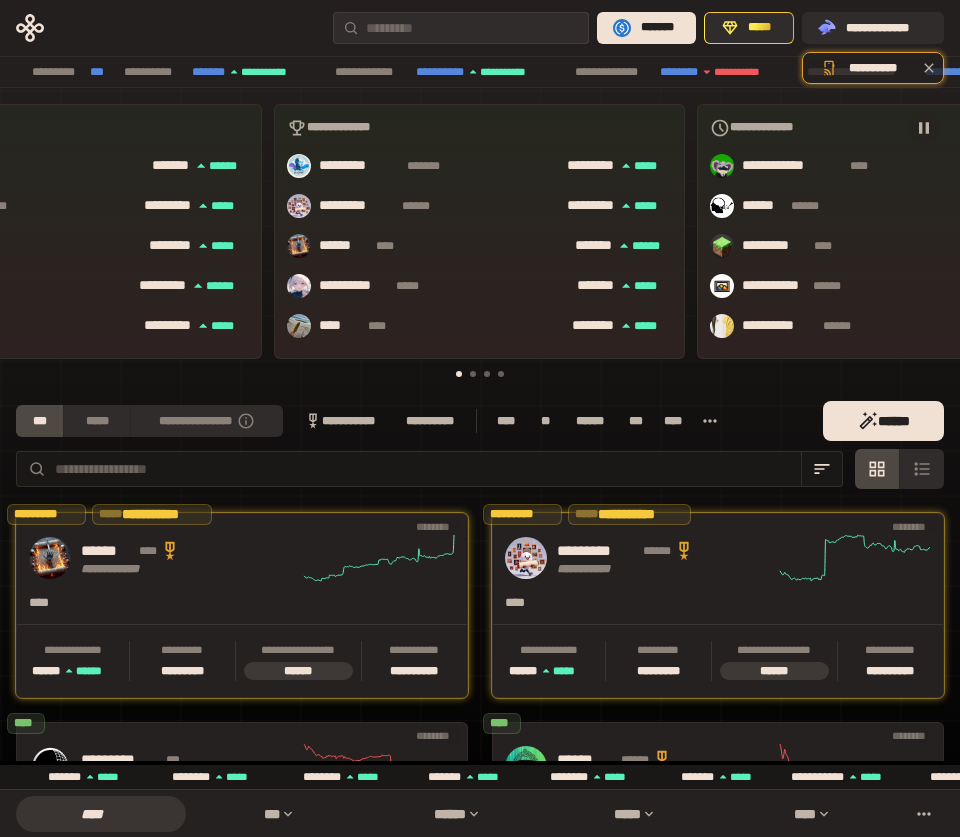 scroll, scrollTop: 146, scrollLeft: 0, axis: vertical 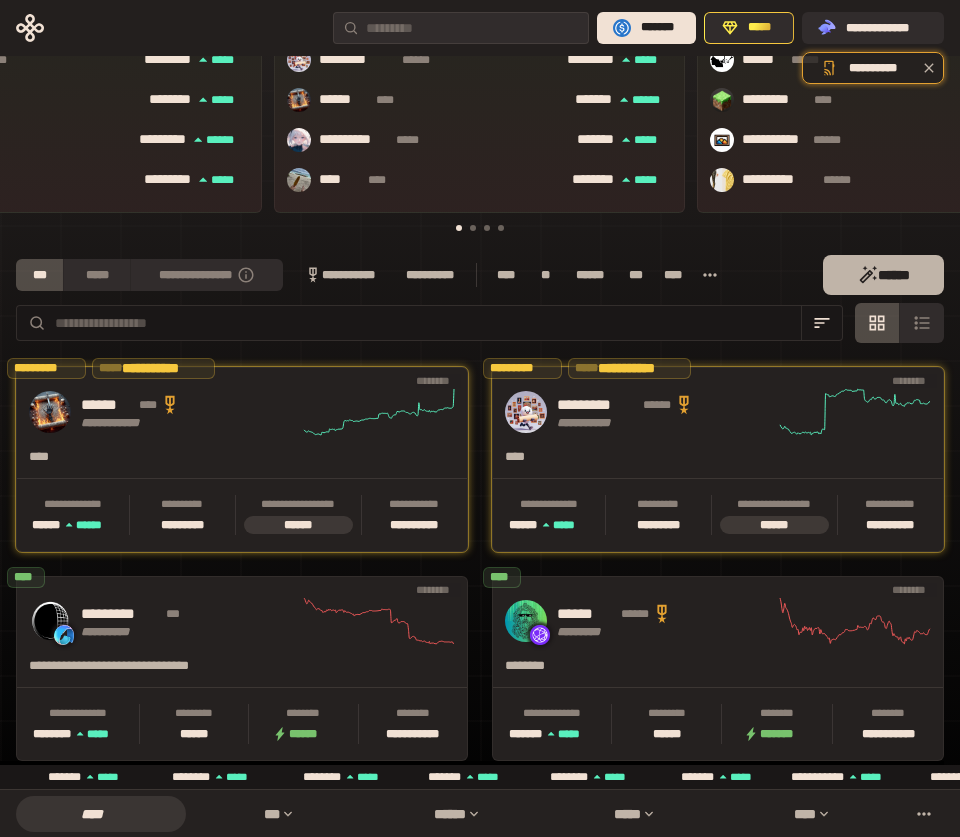 click on "******" at bounding box center [883, 275] 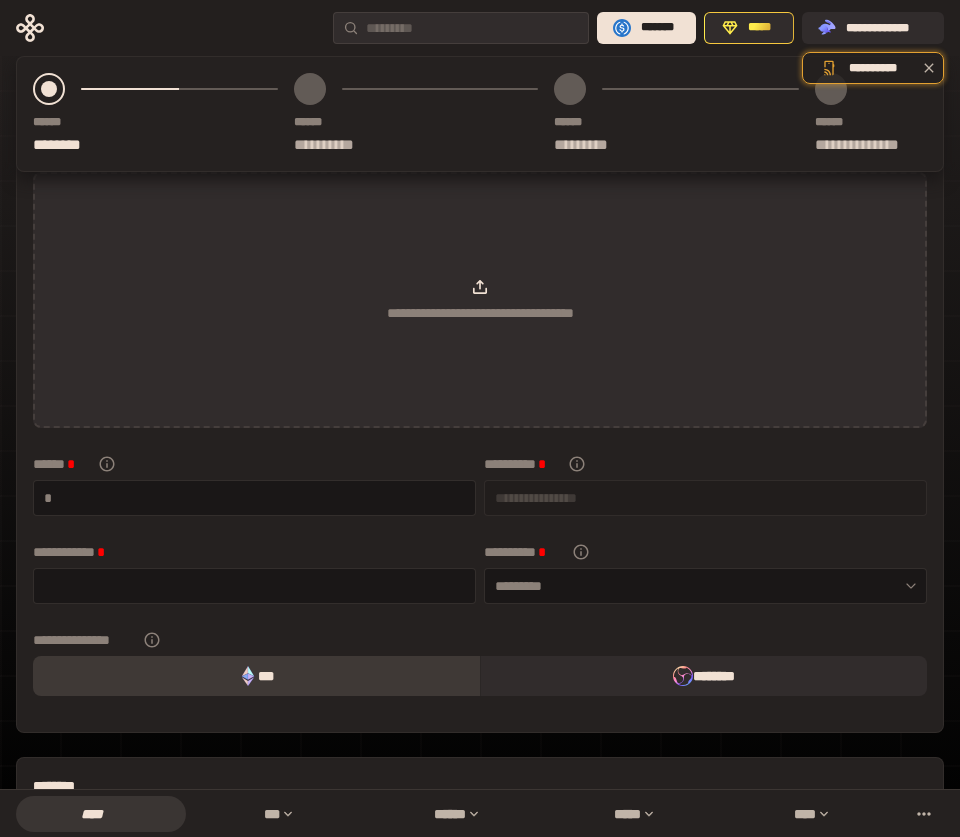 scroll, scrollTop: 0, scrollLeft: 0, axis: both 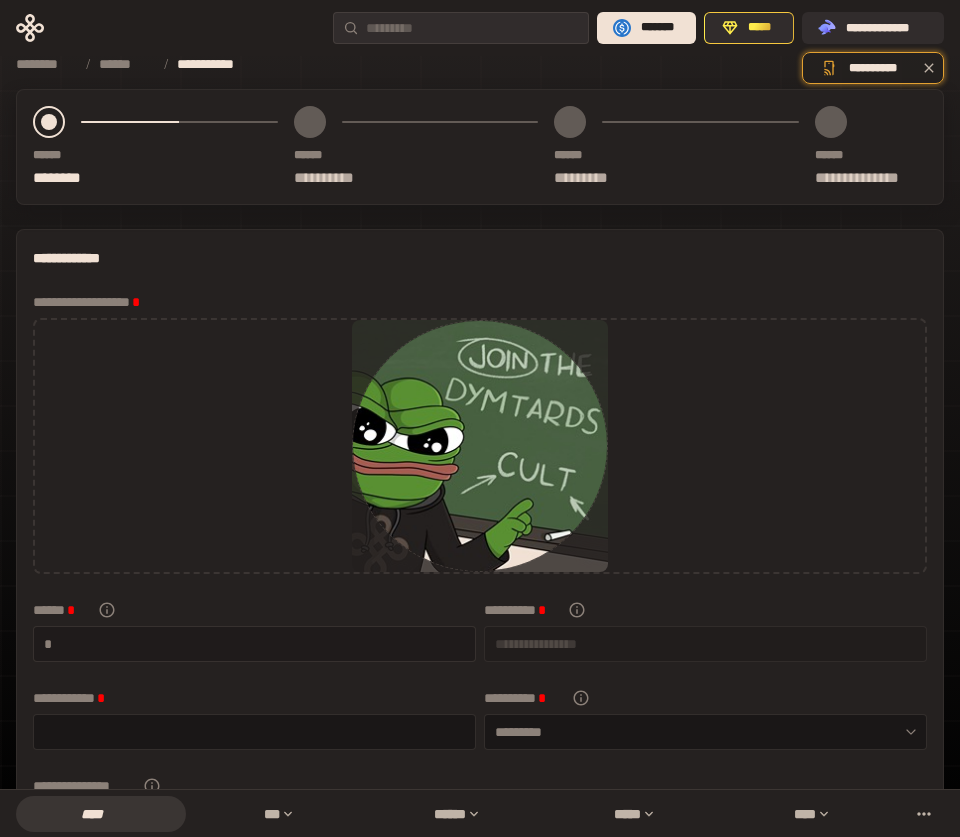 click at bounding box center (260, 644) 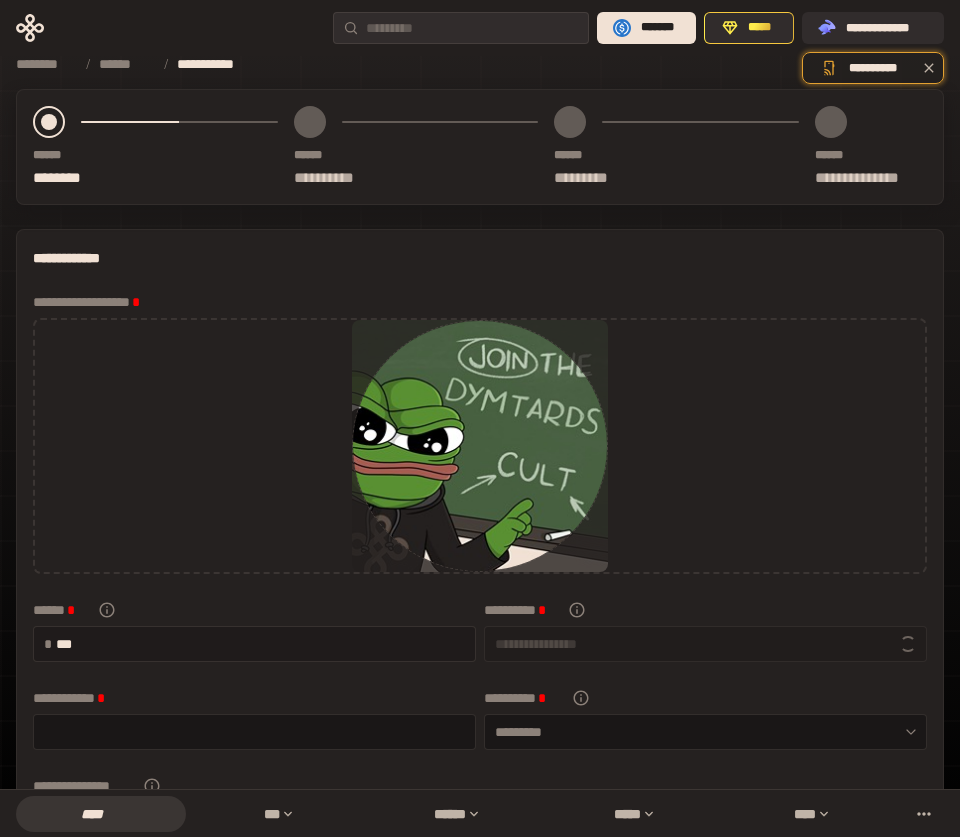 type on "****" 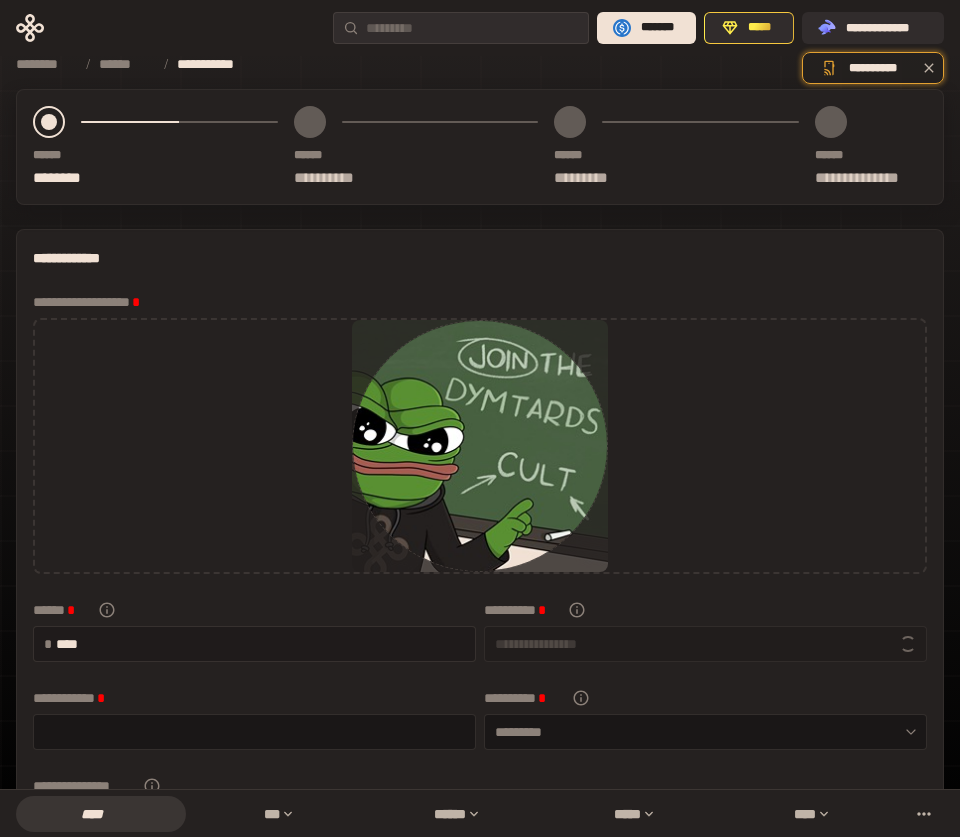 type on "**********" 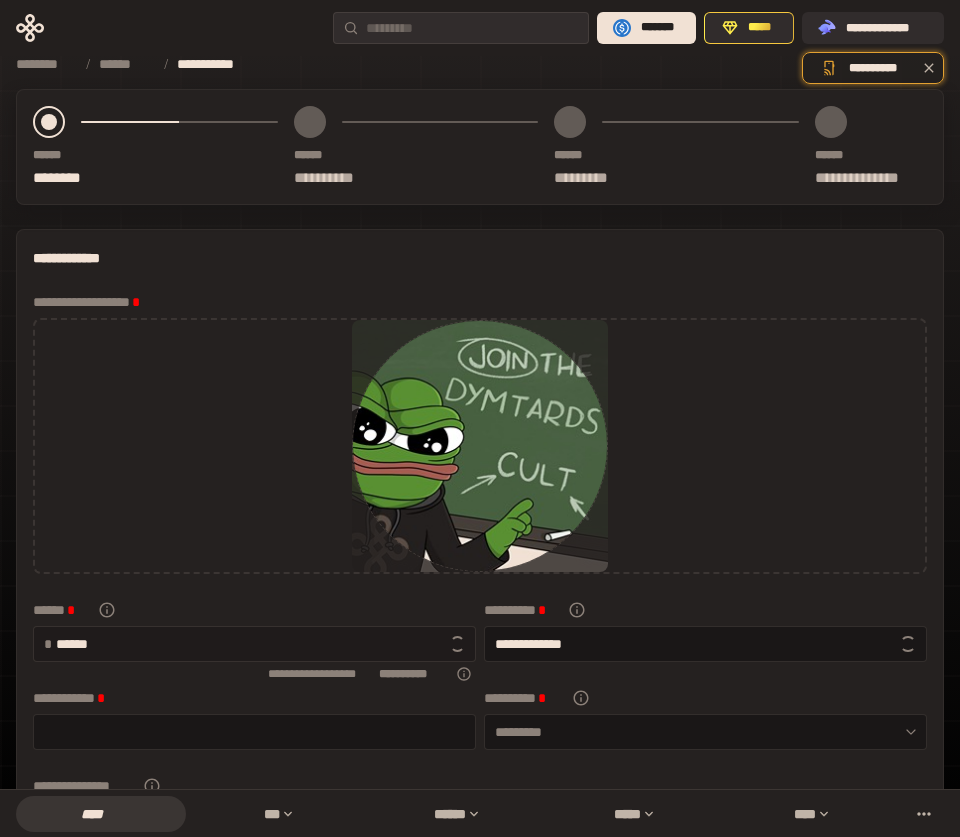 type on "*******" 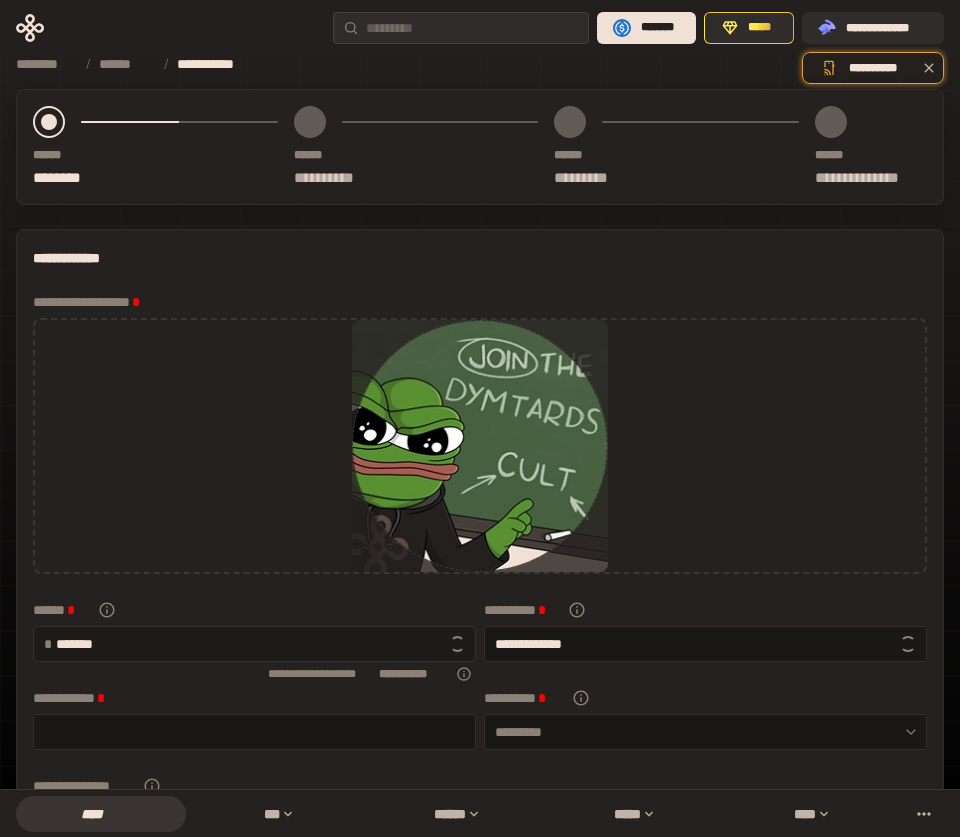 type on "**********" 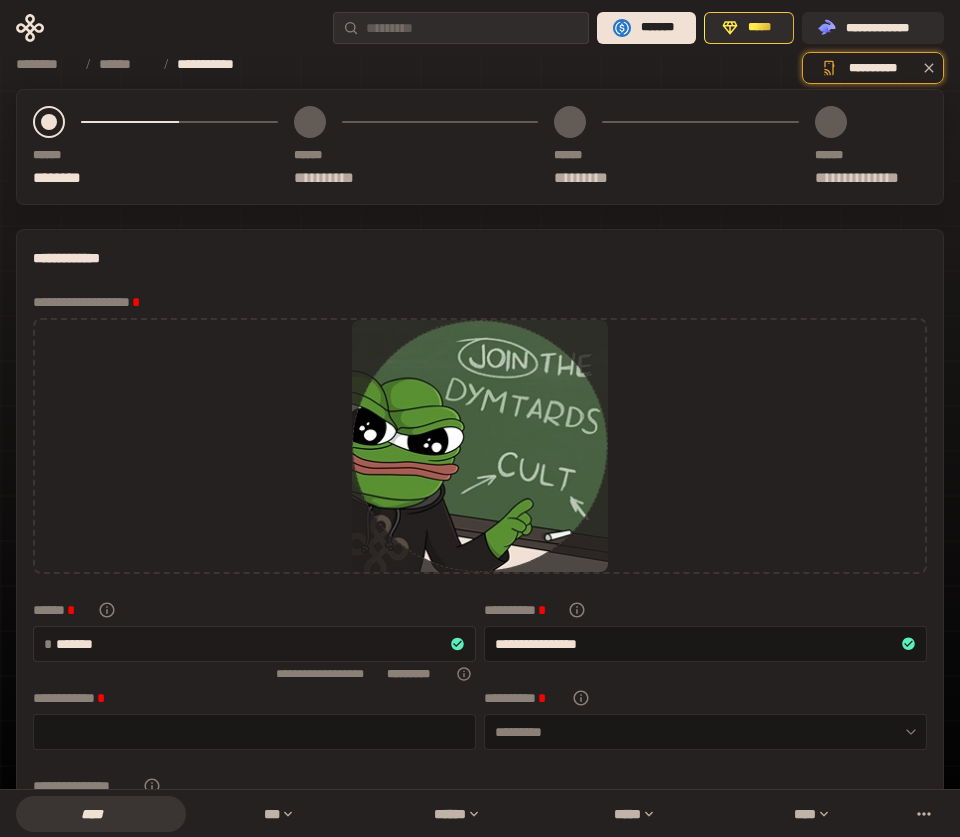 type on "********" 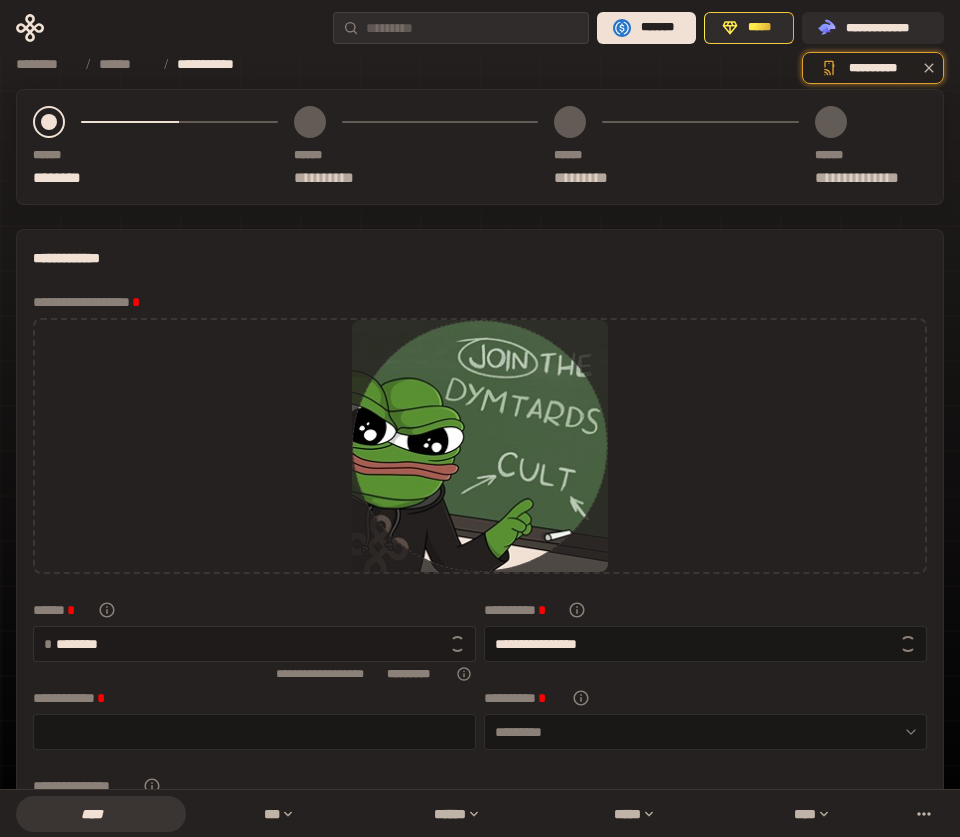 type on "**********" 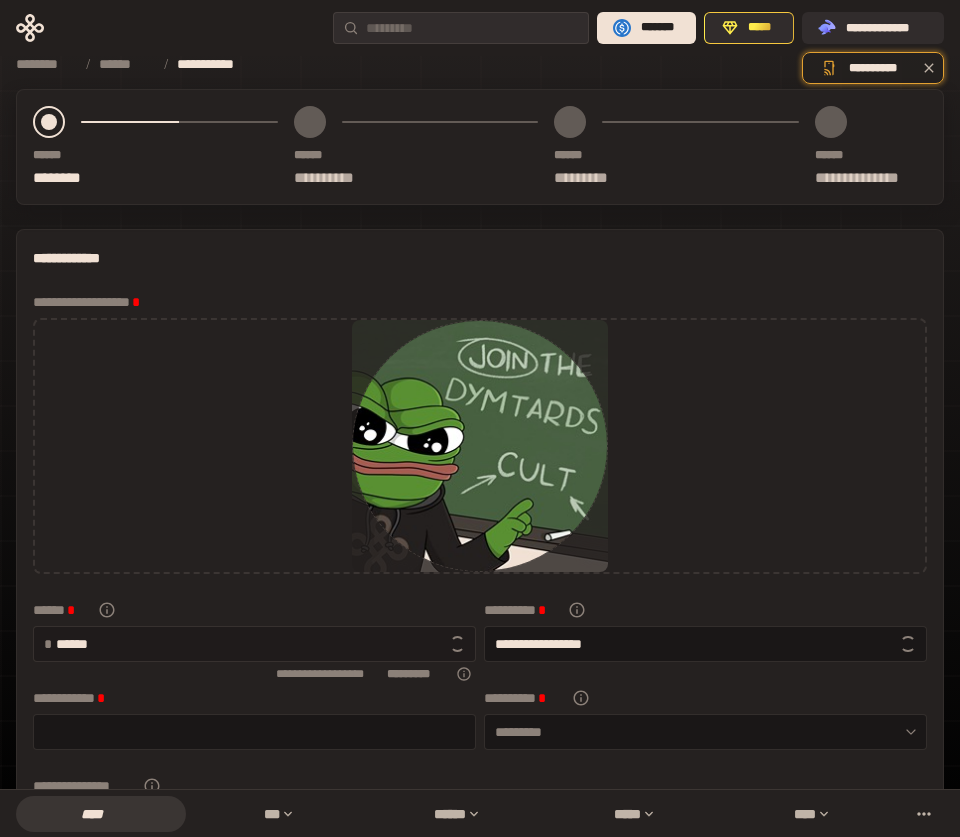 type on "*******" 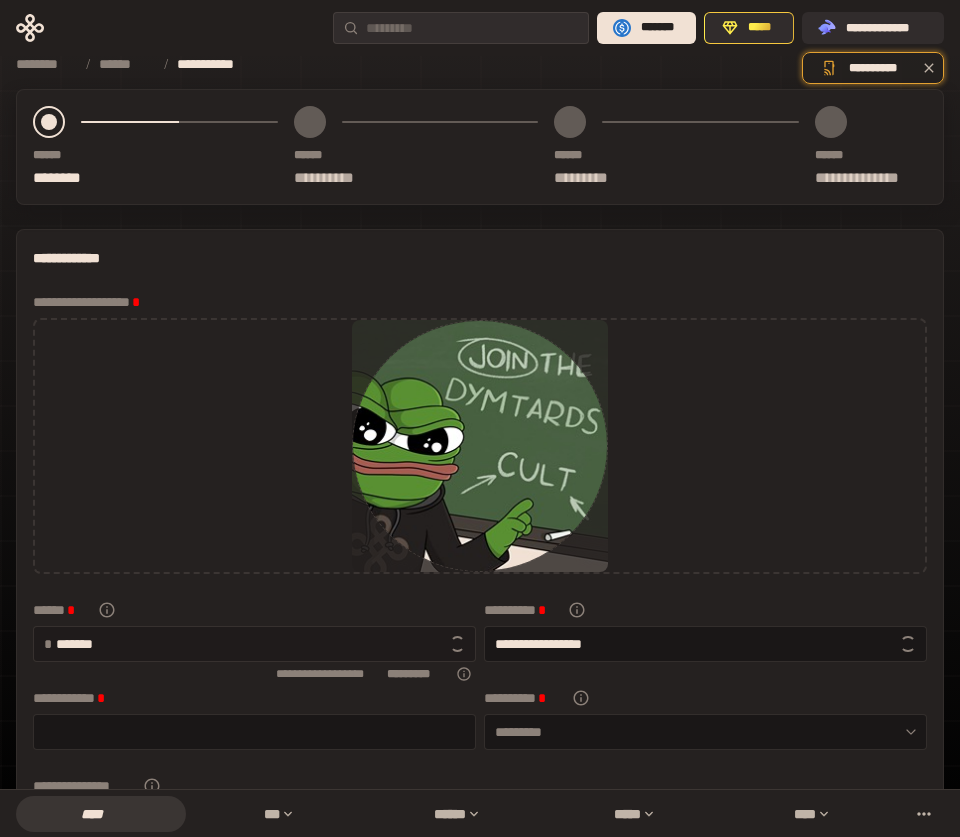 type on "**********" 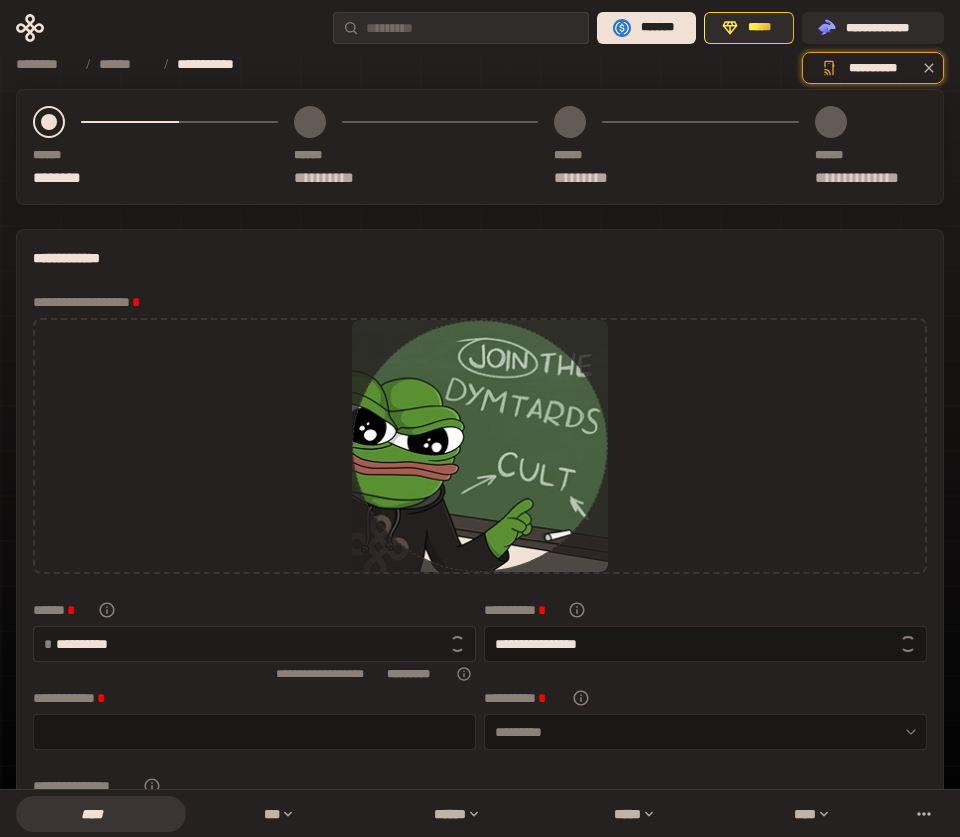 type on "**********" 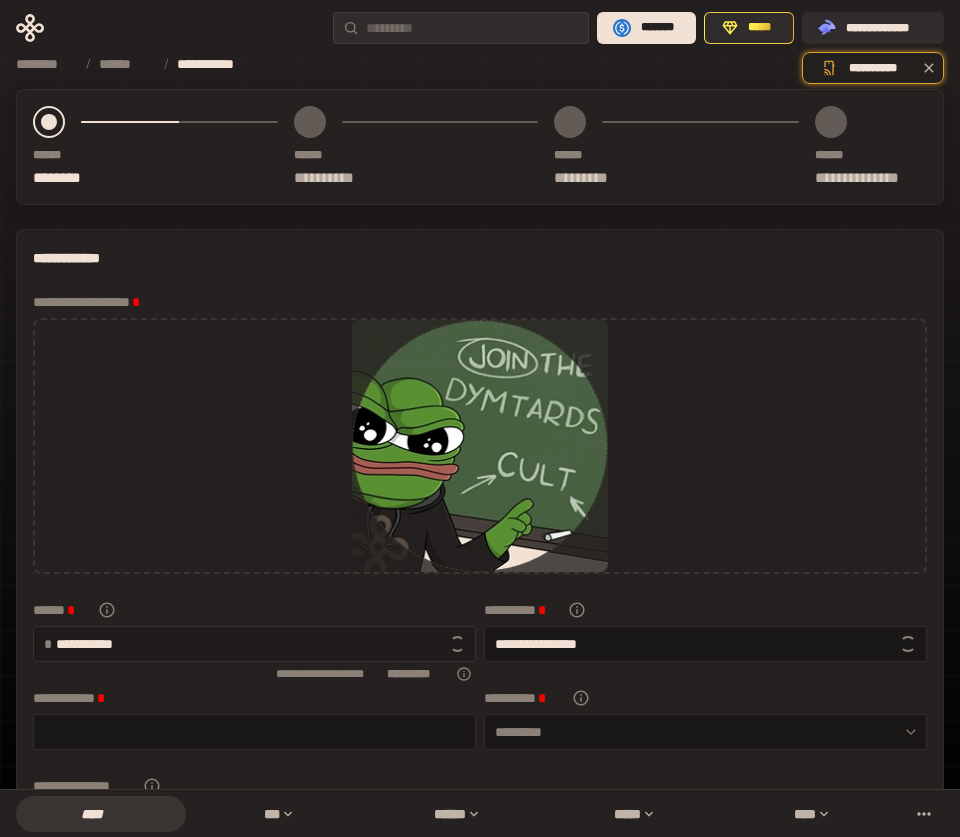 type on "**********" 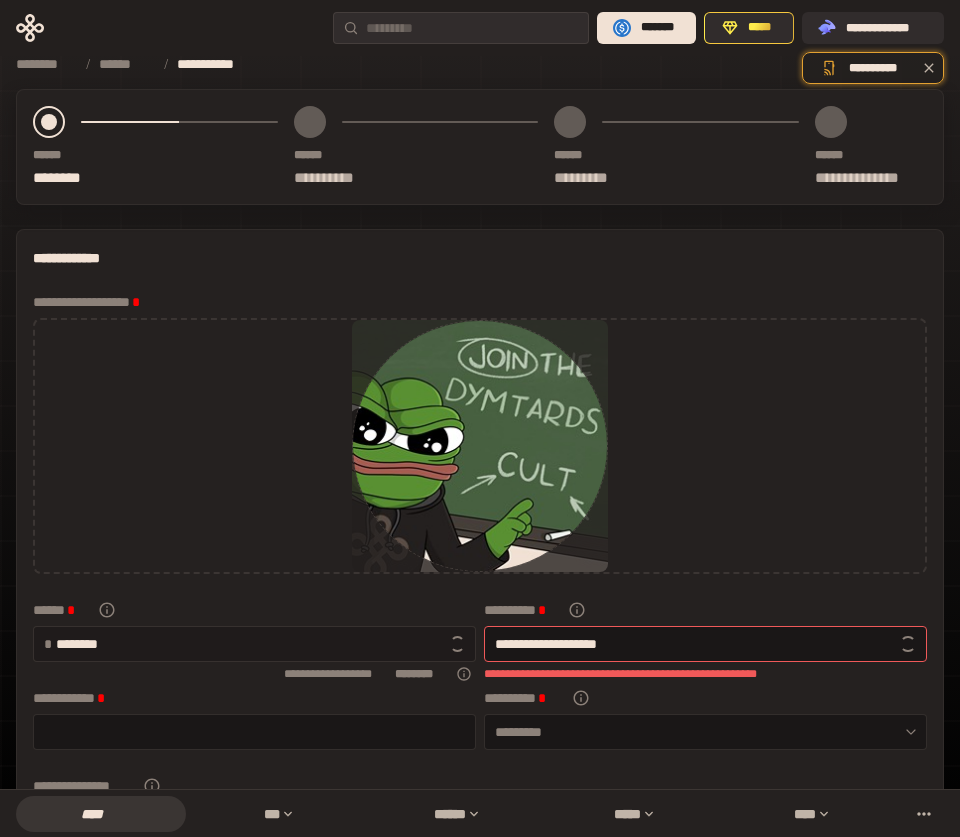 type on "*******" 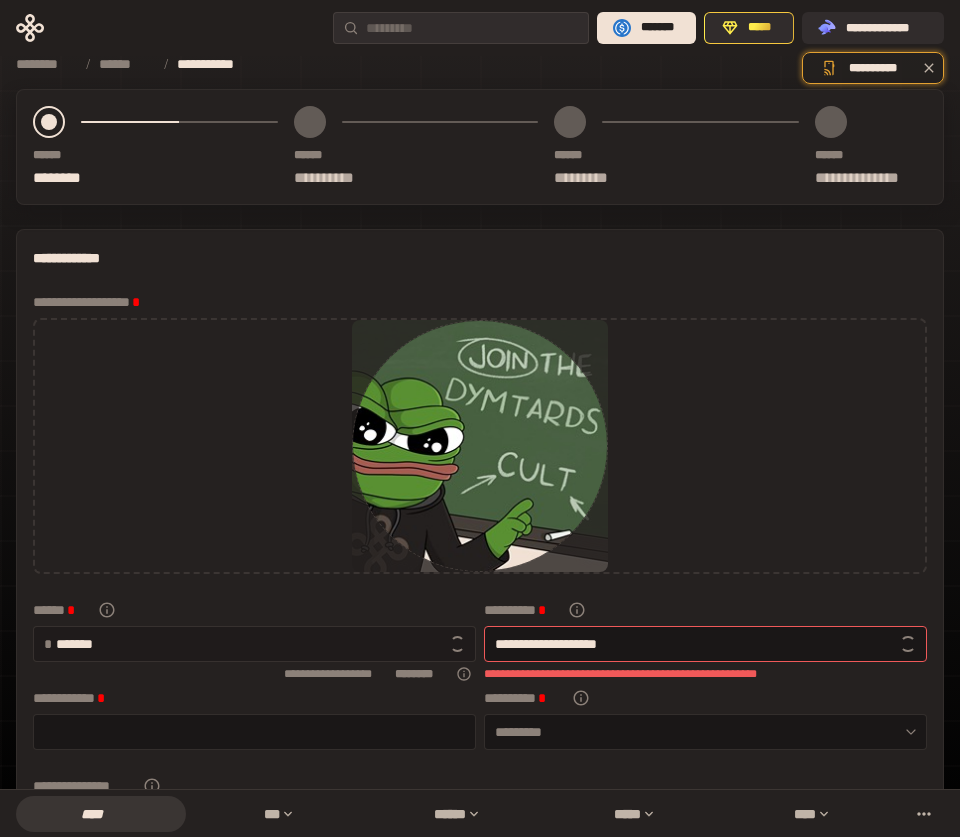 type on "**********" 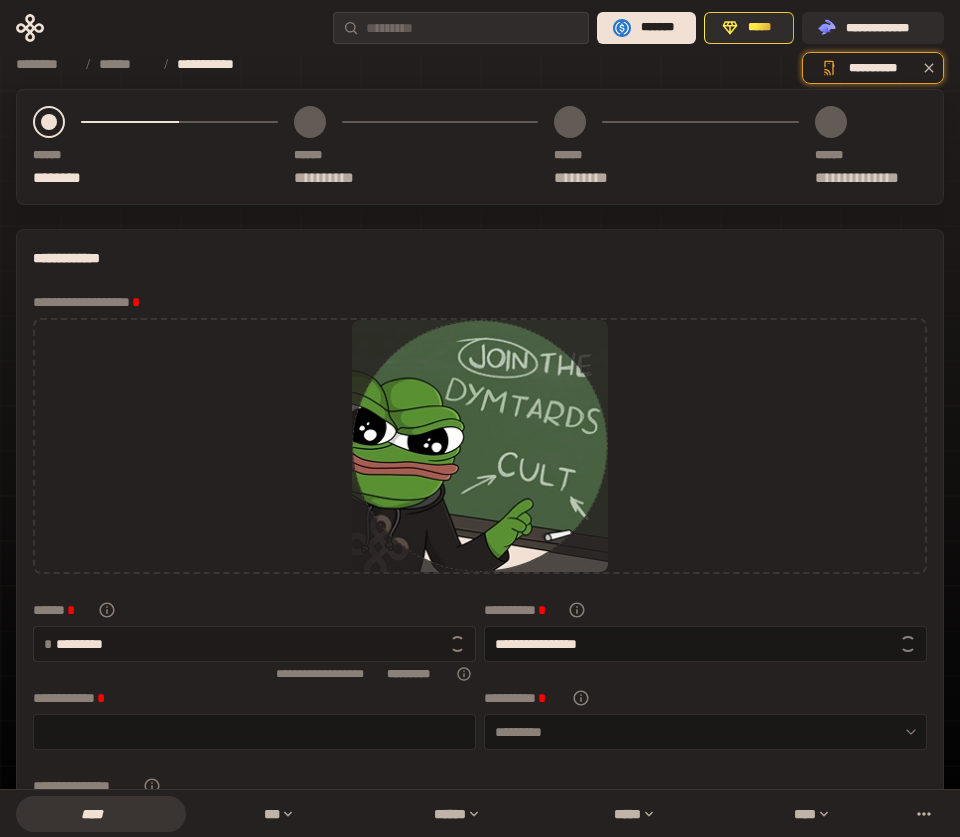 type on "**********" 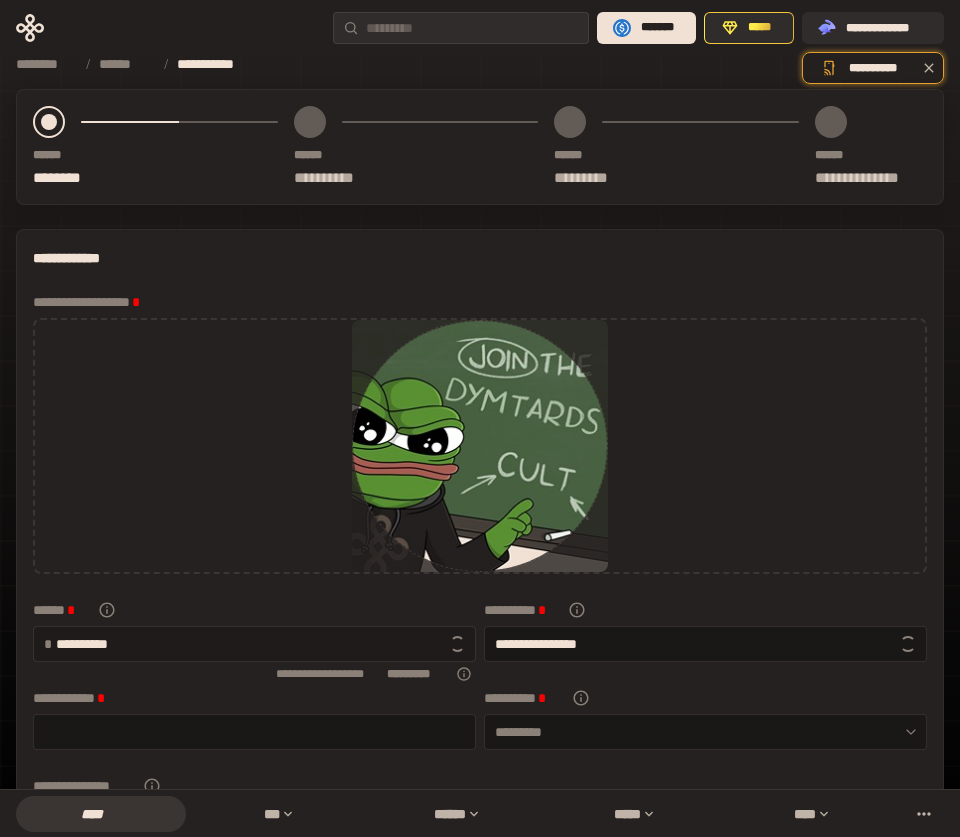 type on "**********" 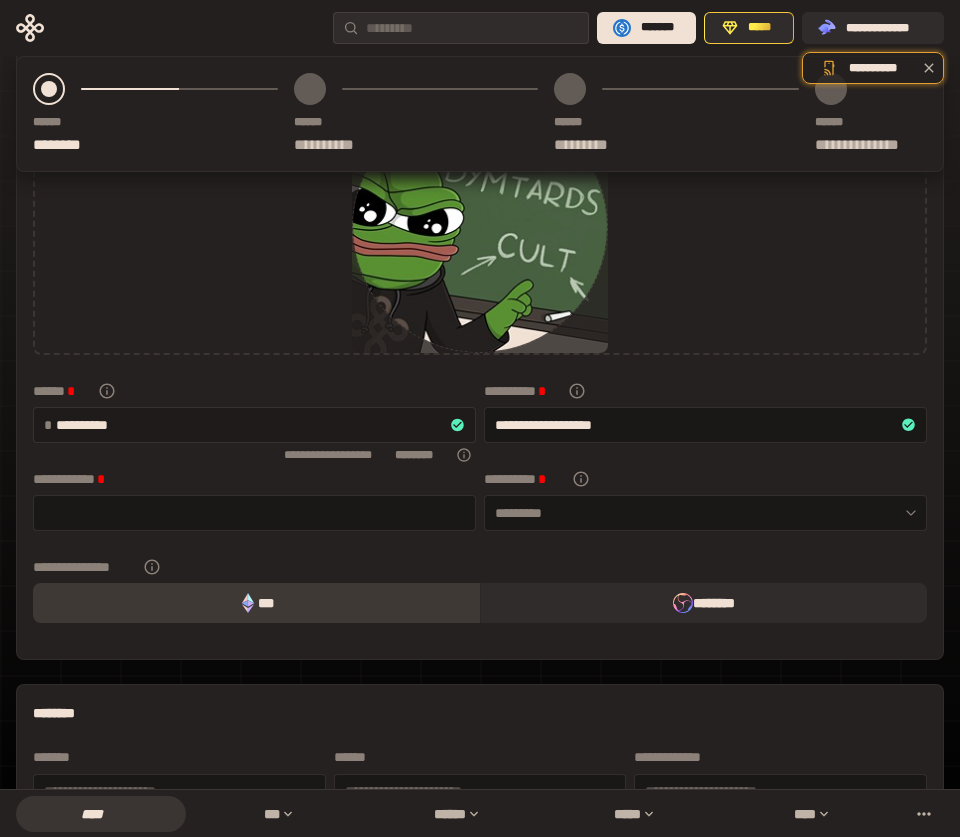 scroll, scrollTop: 240, scrollLeft: 0, axis: vertical 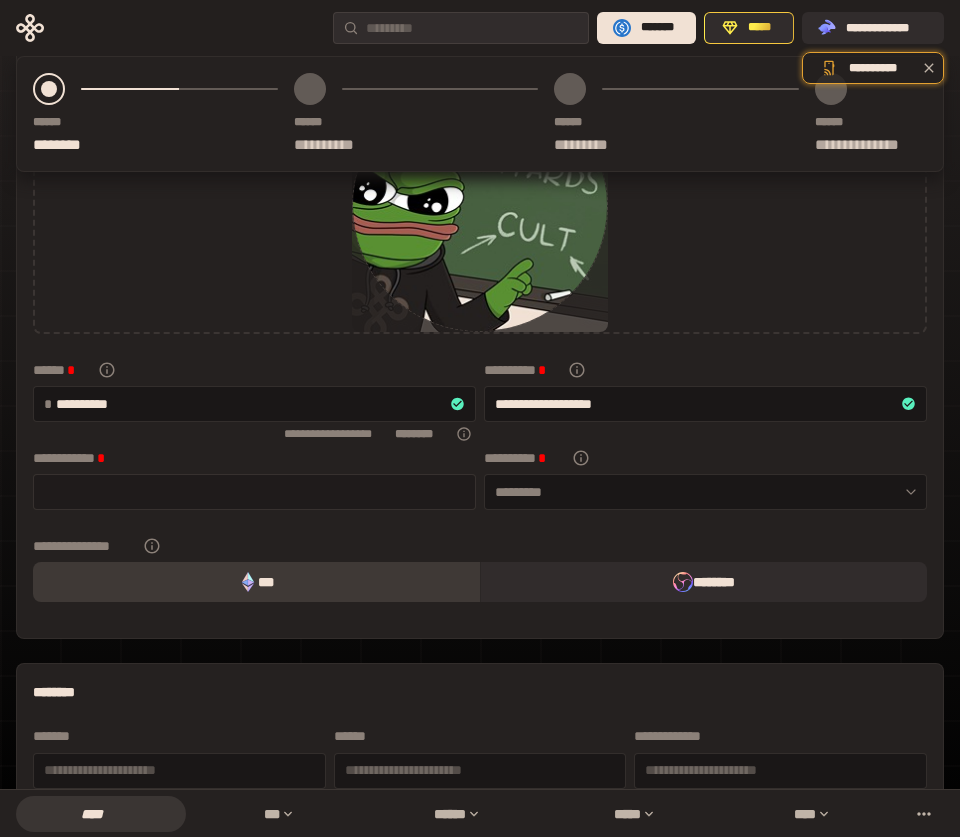 type on "**********" 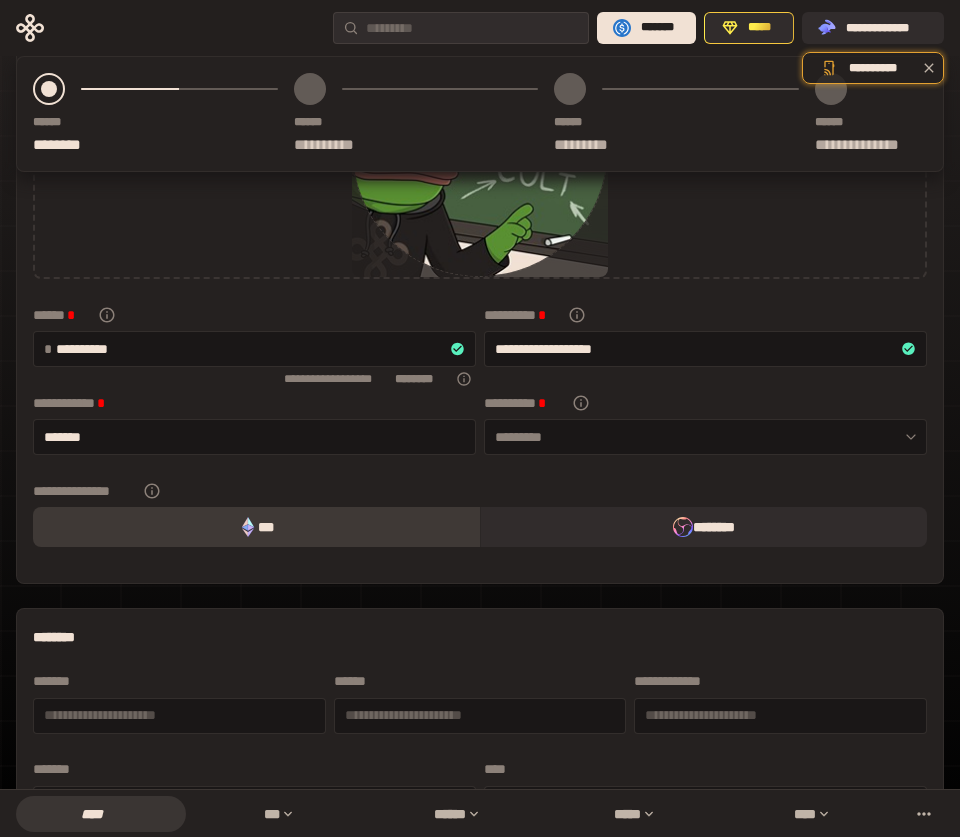 scroll, scrollTop: 317, scrollLeft: 0, axis: vertical 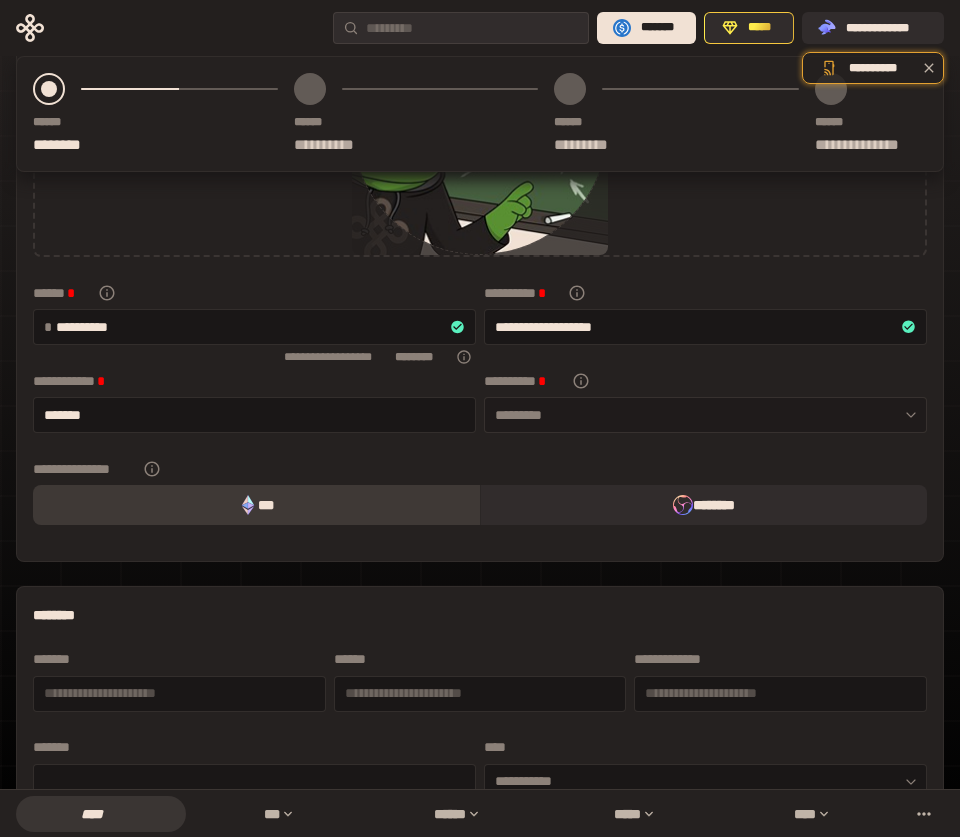 type on "*******" 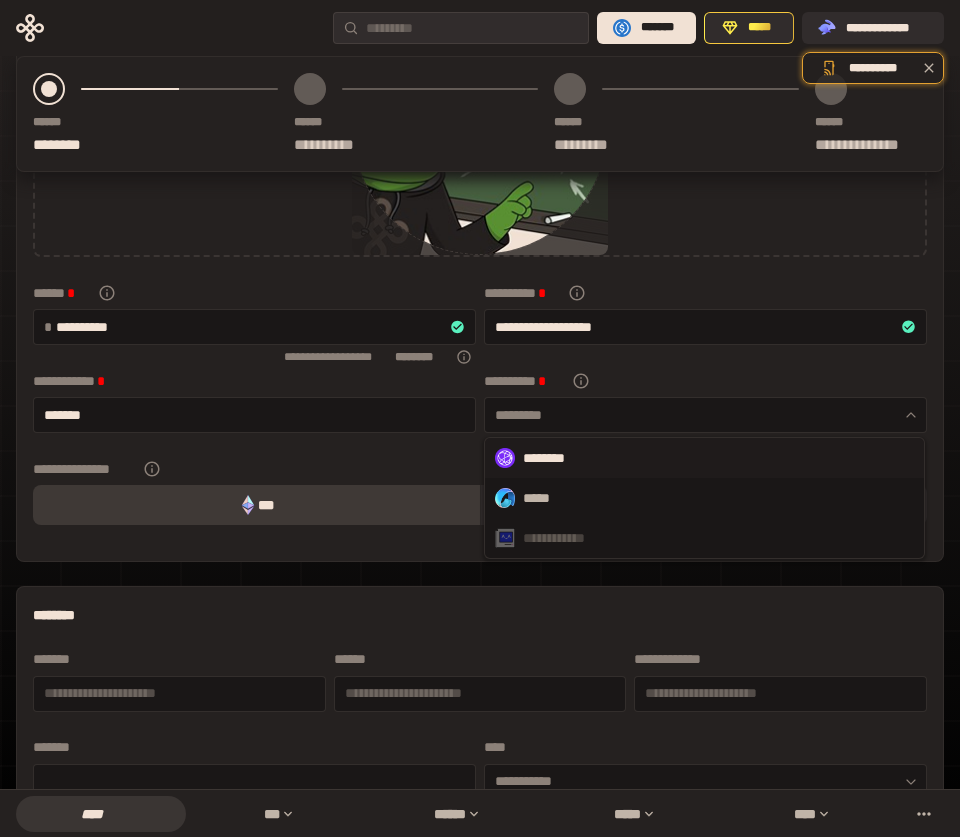 click on "********" at bounding box center (704, 458) 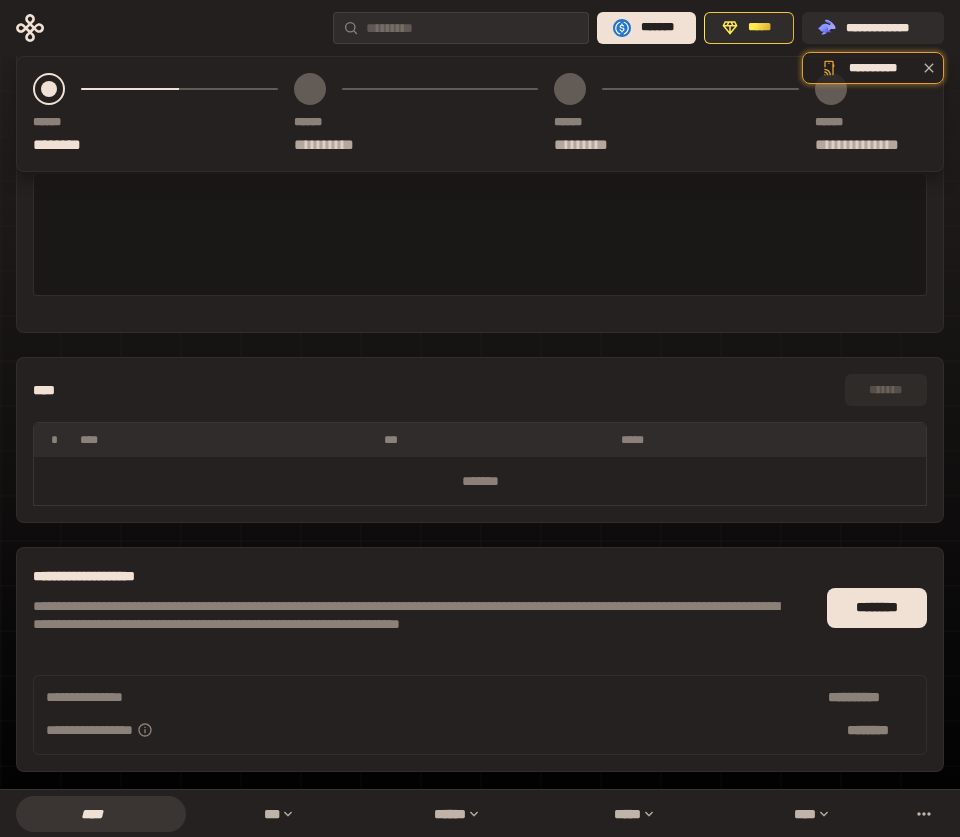 scroll, scrollTop: 1033, scrollLeft: 0, axis: vertical 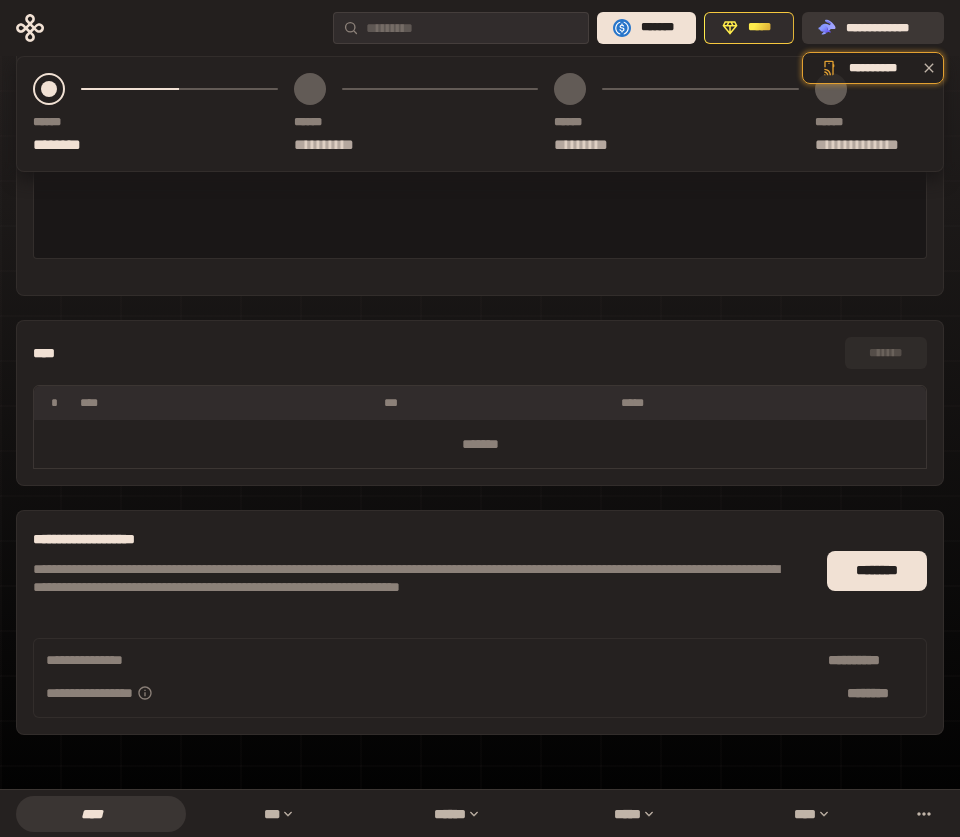 click on "**********" at bounding box center (887, 28) 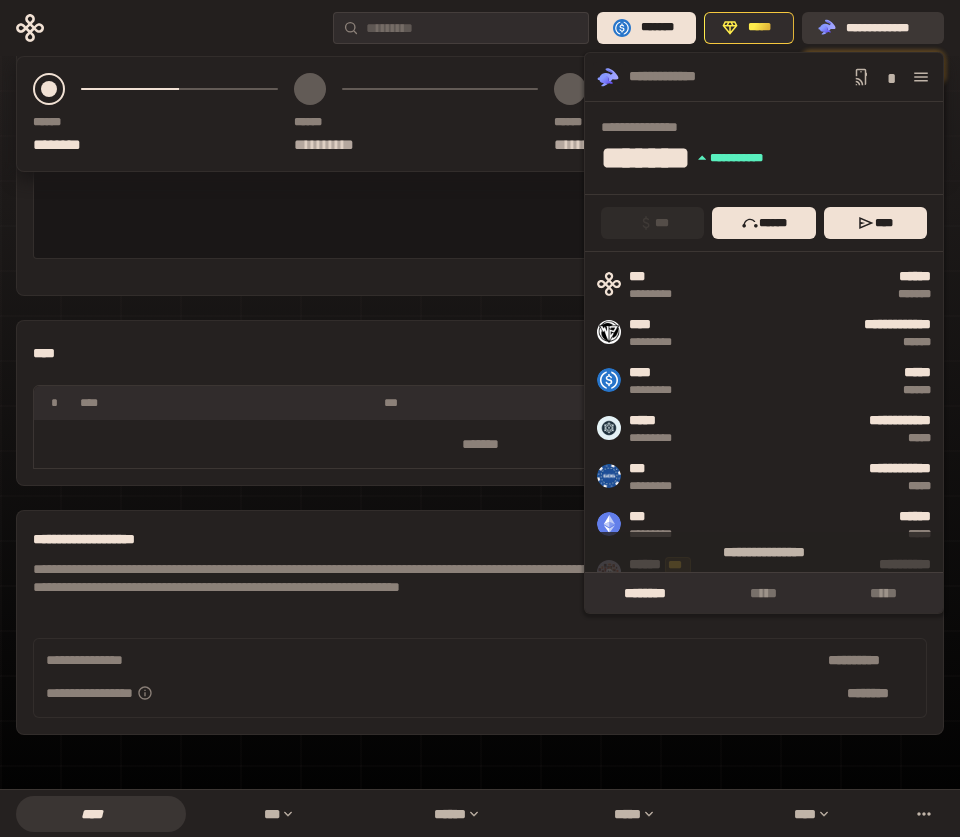 click on "**********" at bounding box center [887, 28] 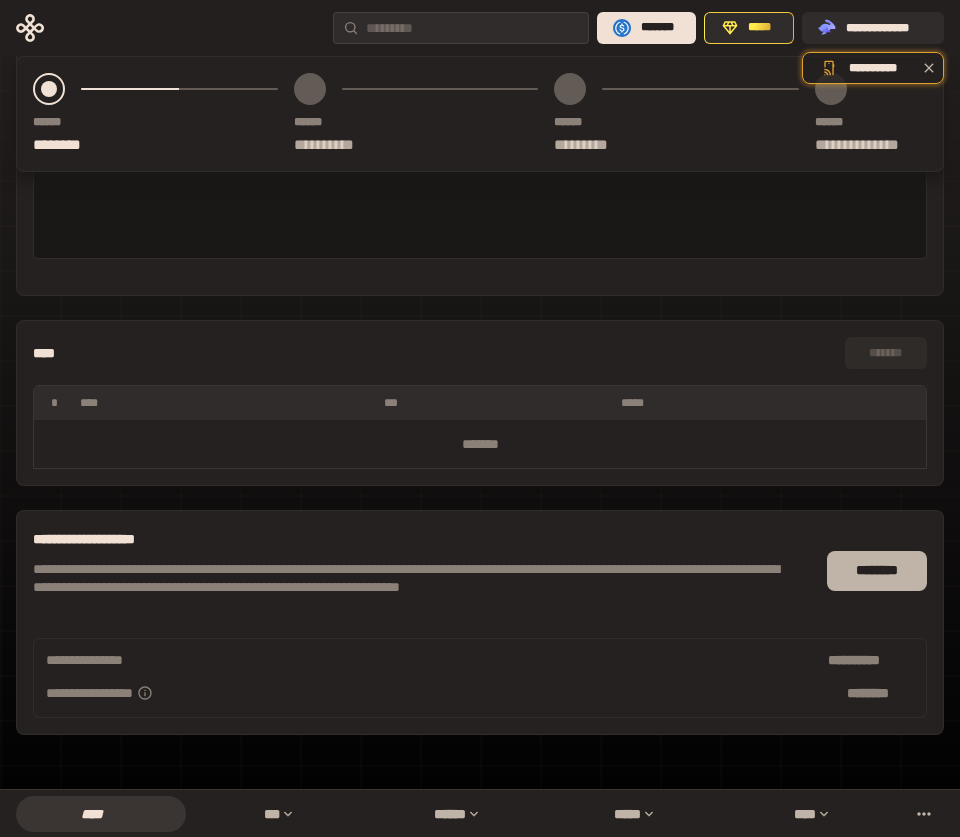 click on "********" at bounding box center [877, 571] 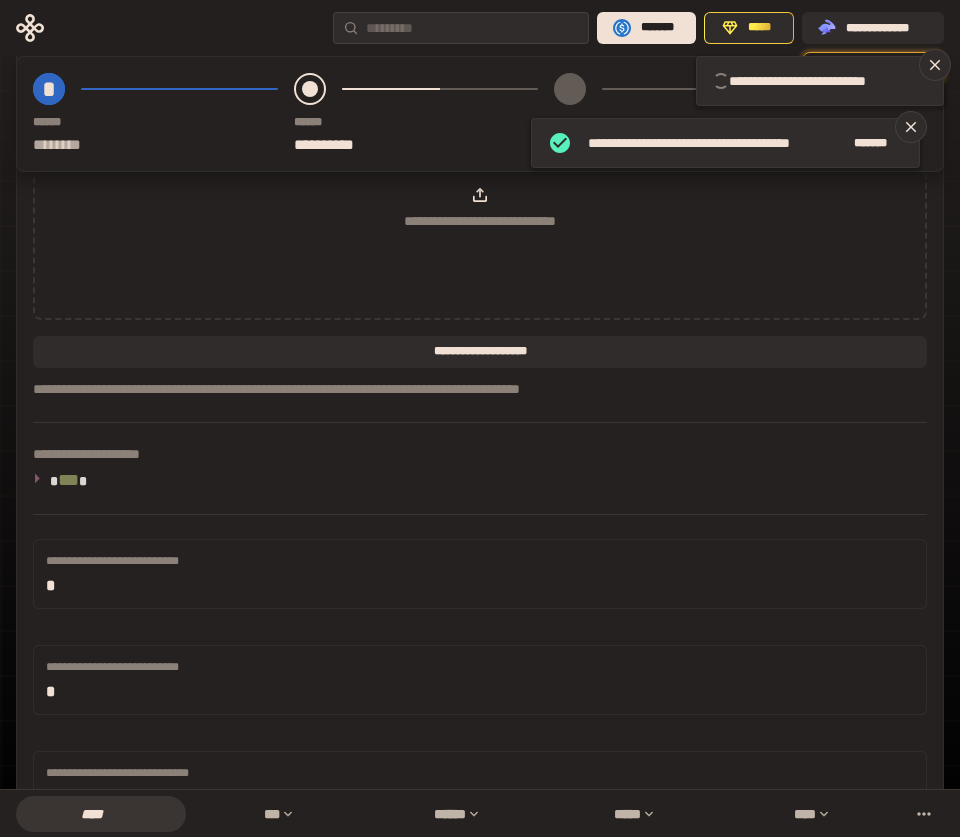 type on "**********" 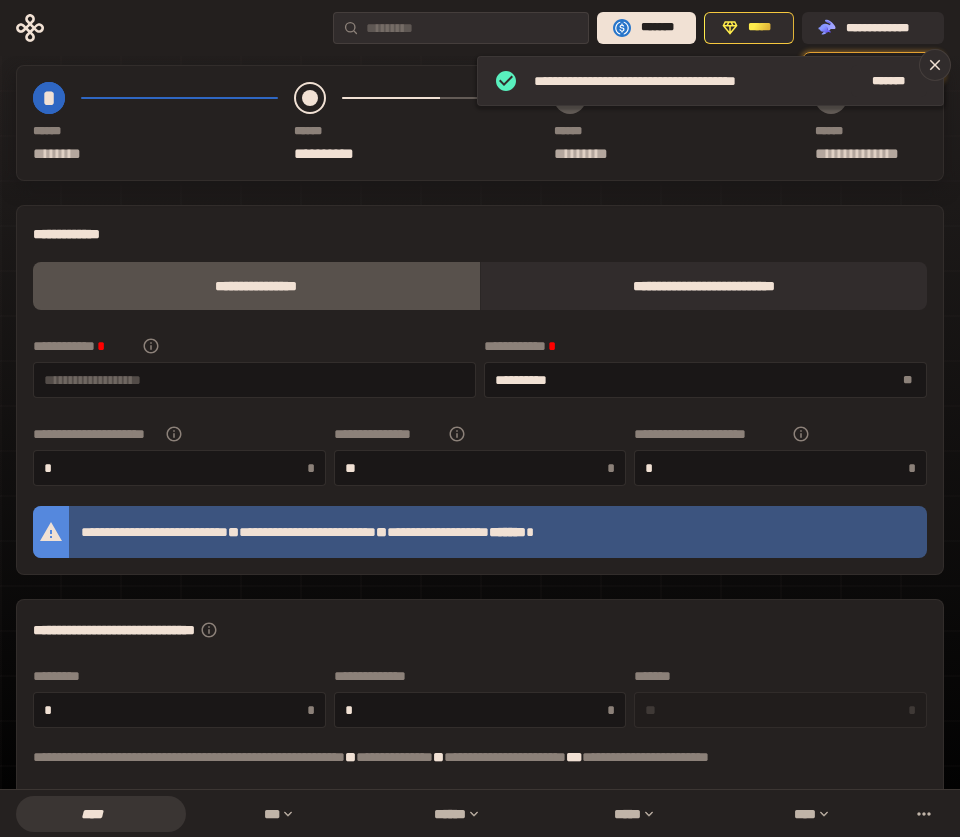 scroll, scrollTop: 0, scrollLeft: 0, axis: both 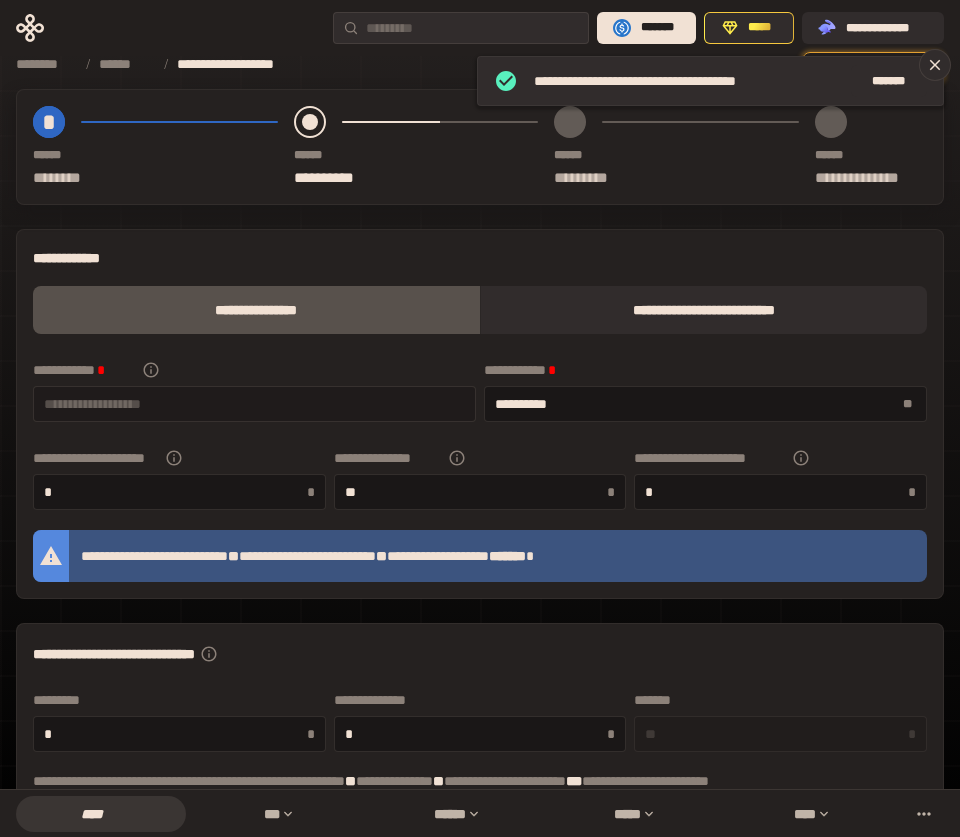 click at bounding box center [254, 404] 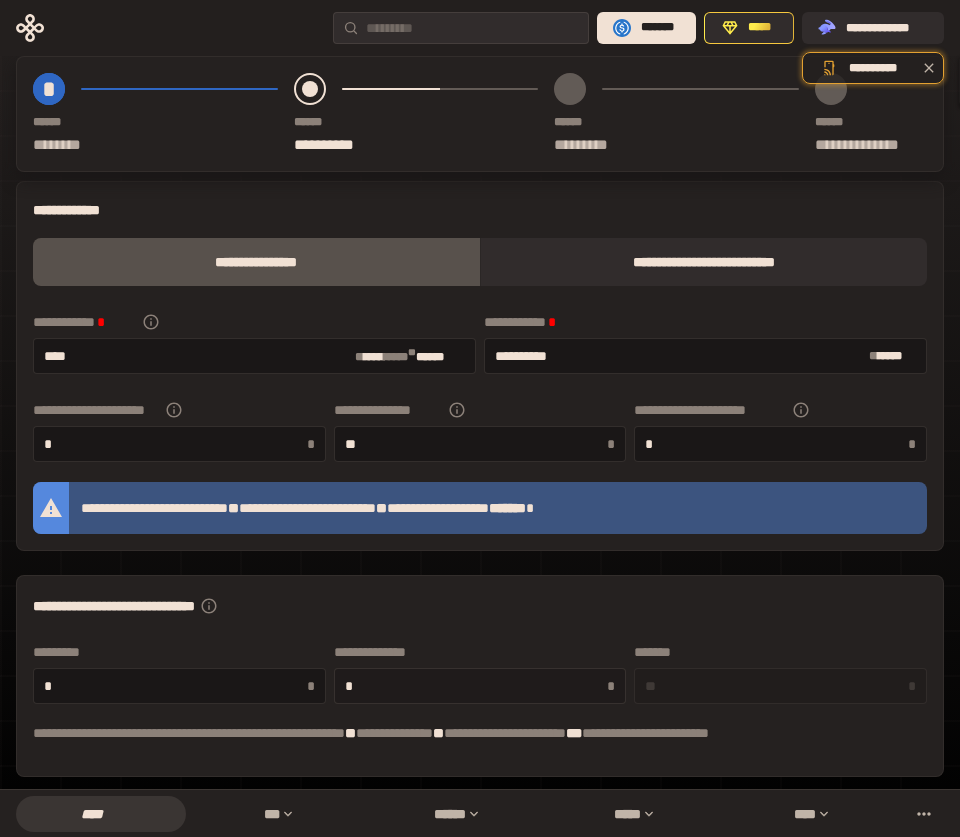 scroll, scrollTop: 44, scrollLeft: 0, axis: vertical 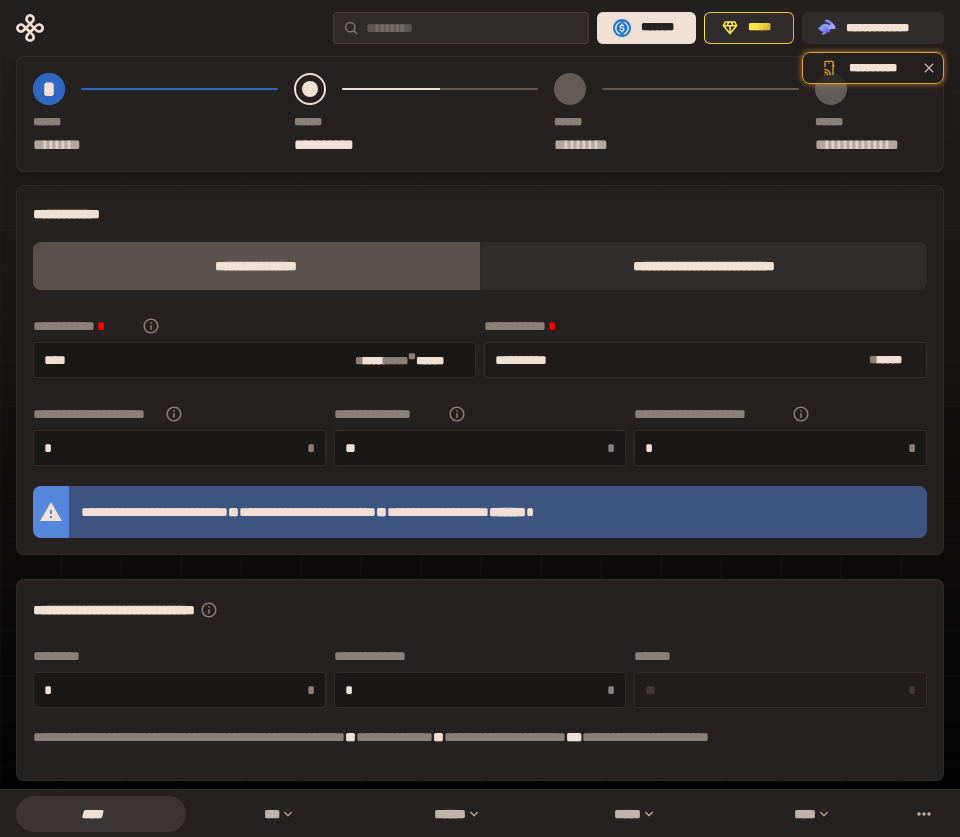 type on "****" 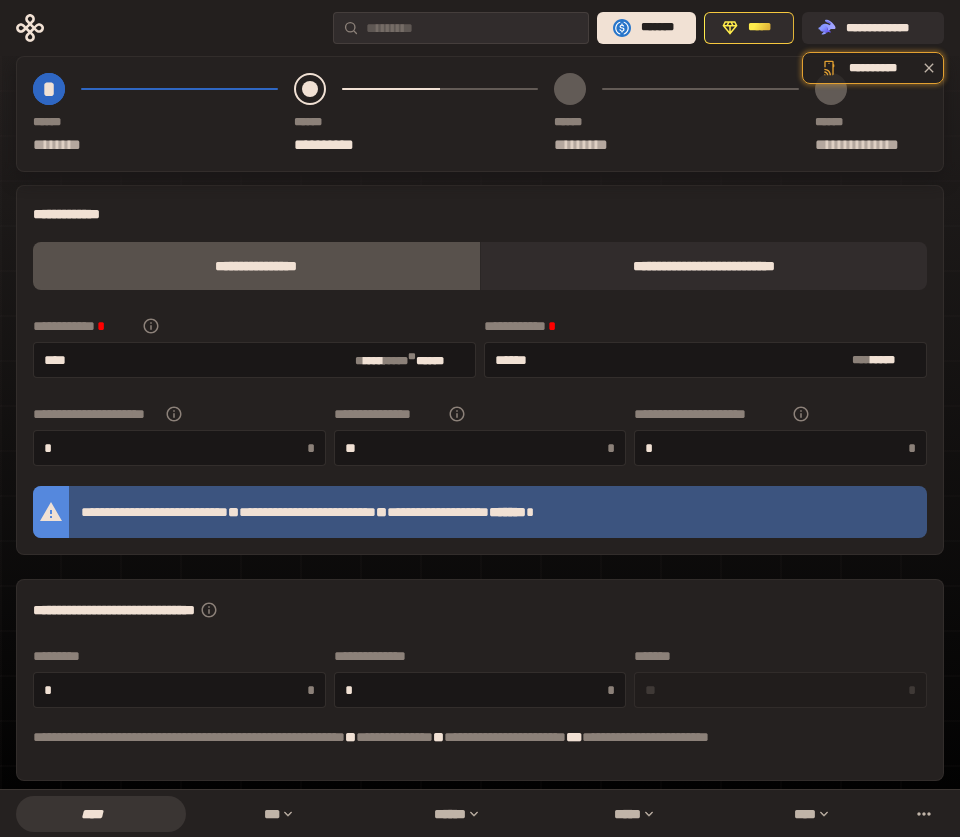 type on "******" 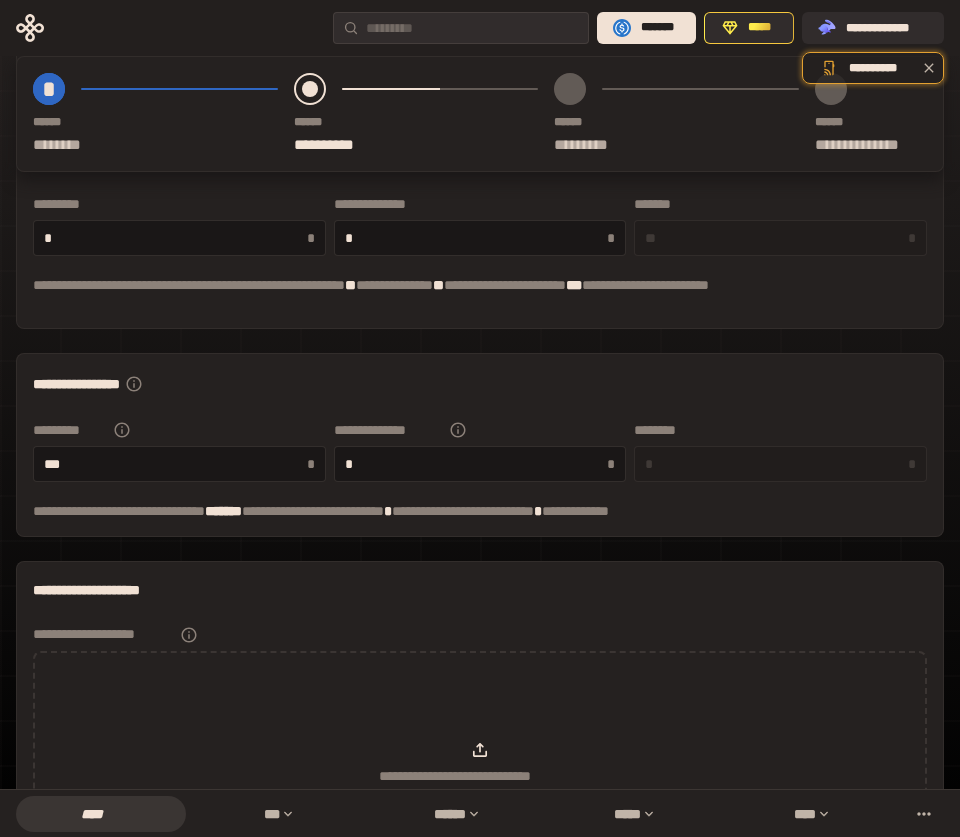 scroll, scrollTop: 503, scrollLeft: 0, axis: vertical 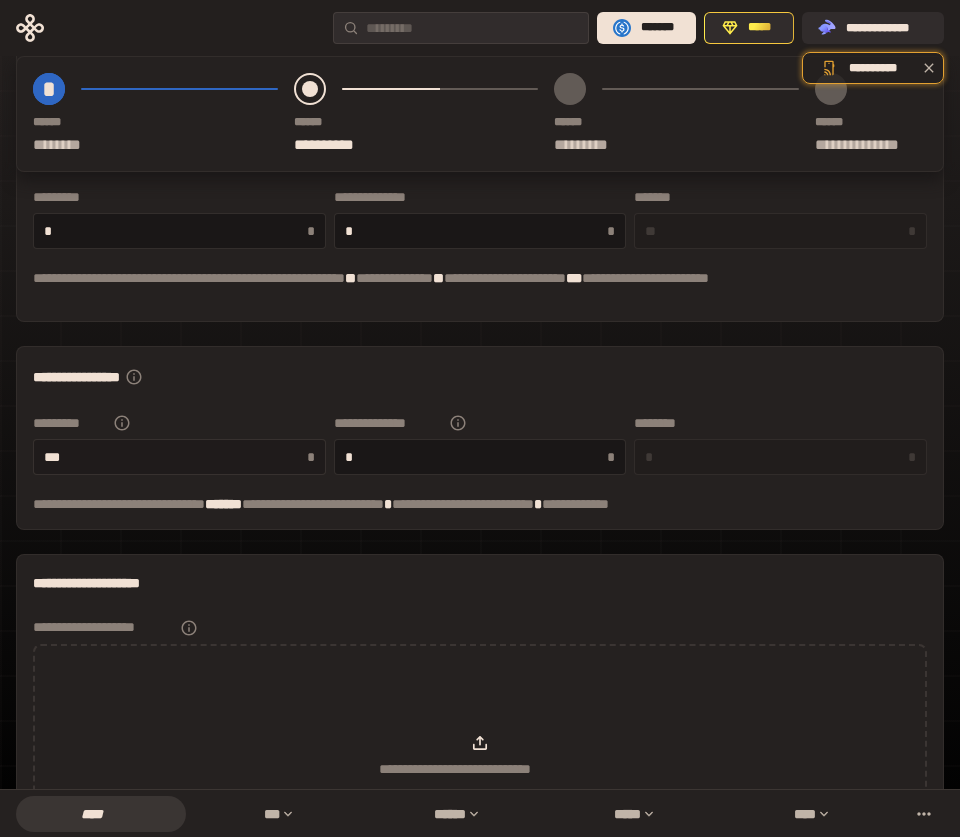 click on "***" at bounding box center (175, 457) 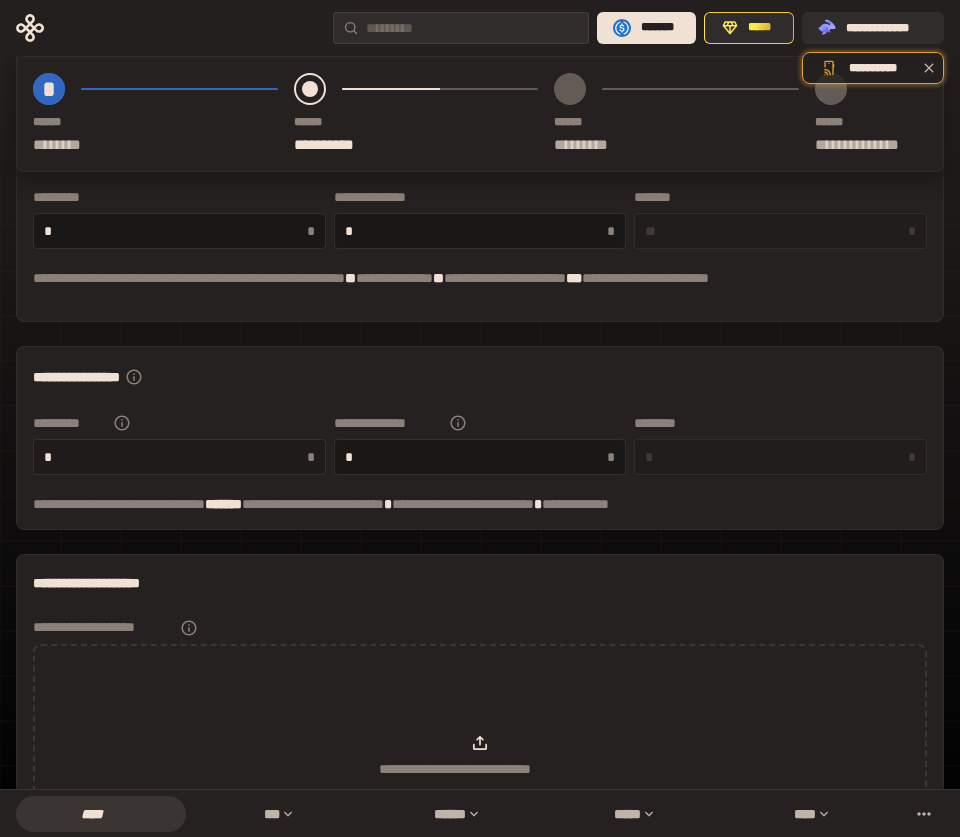 type on "**" 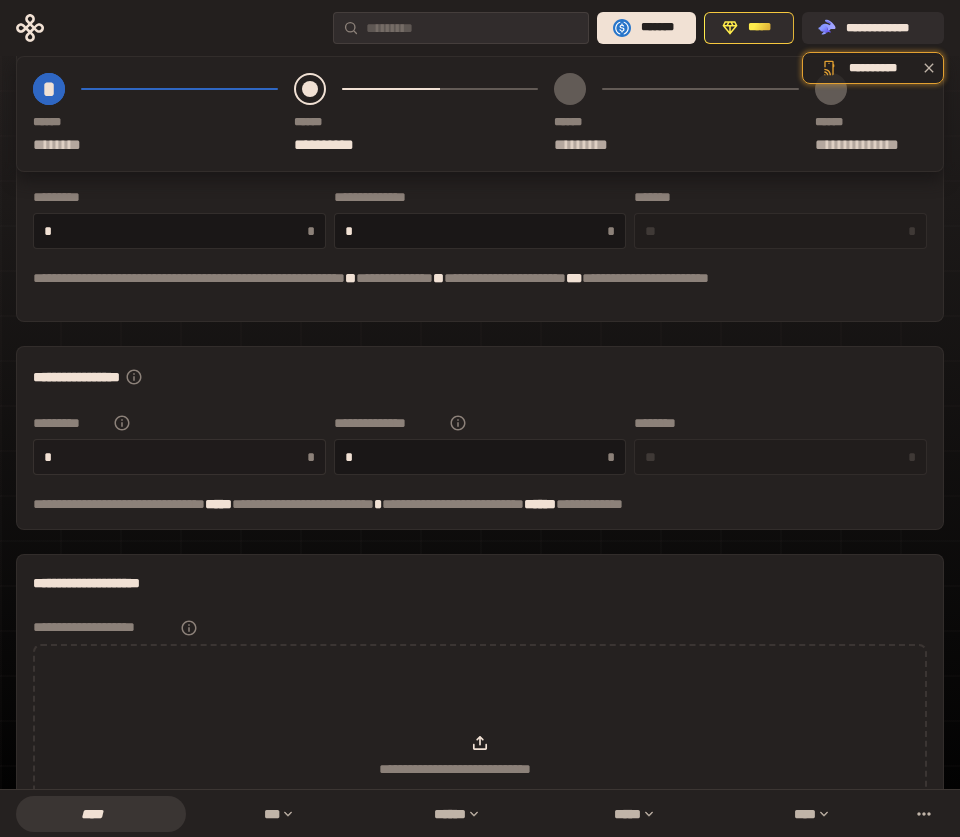 type on "**" 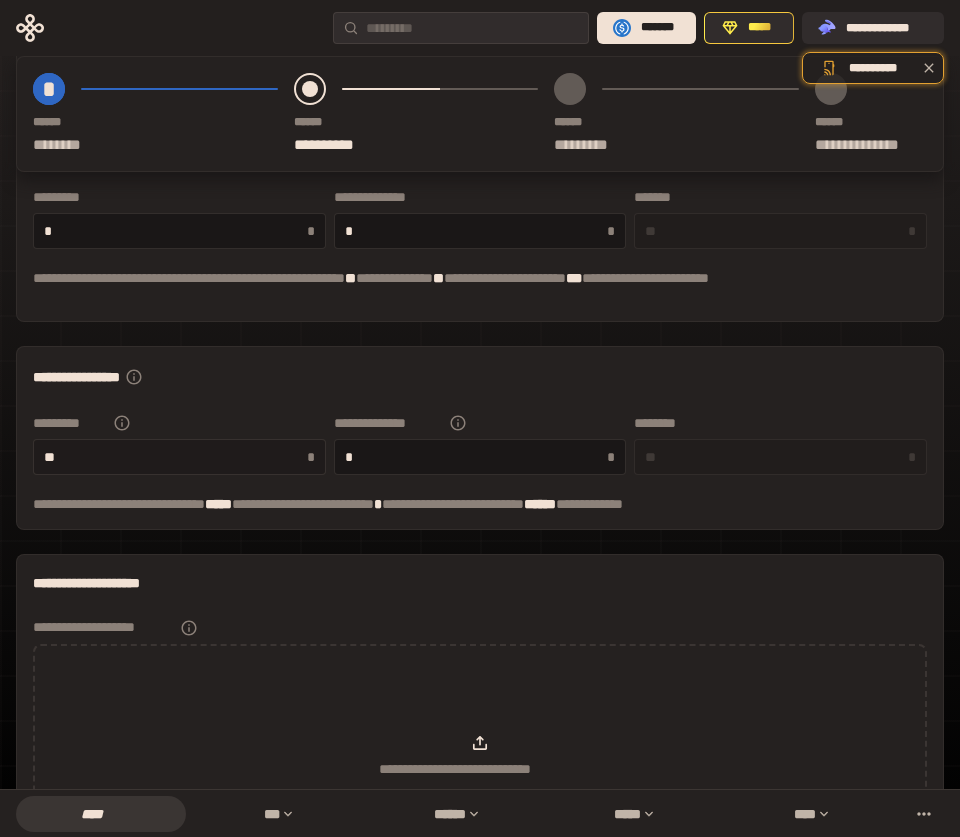 type on "*" 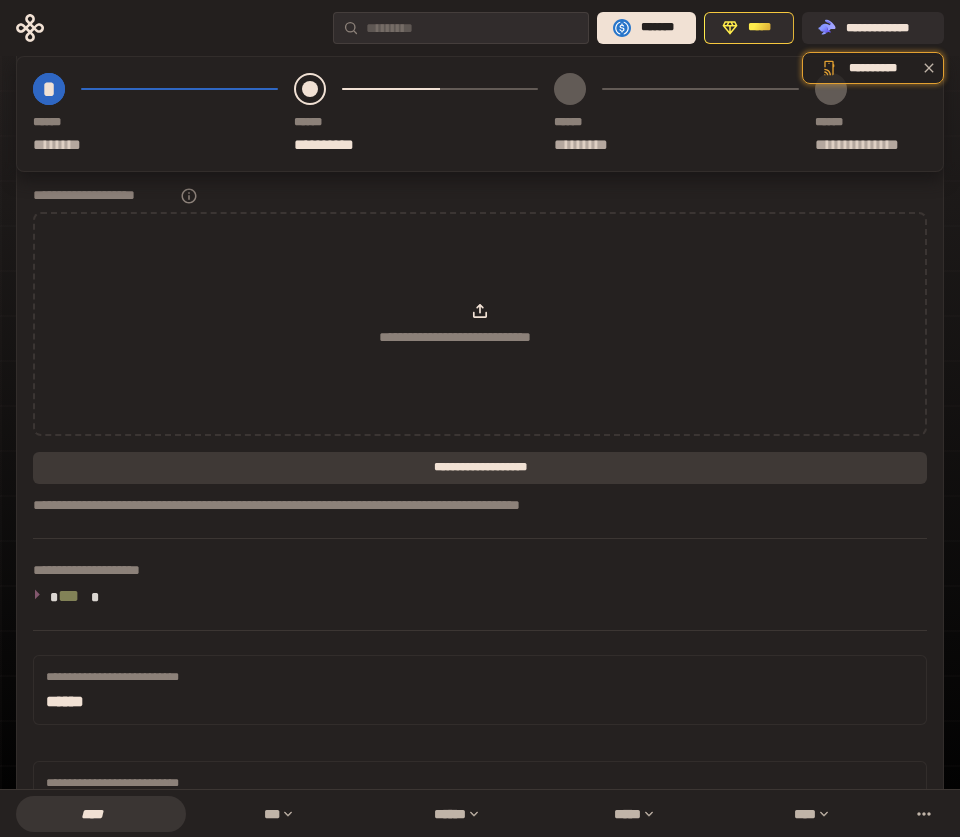 scroll, scrollTop: 883, scrollLeft: 0, axis: vertical 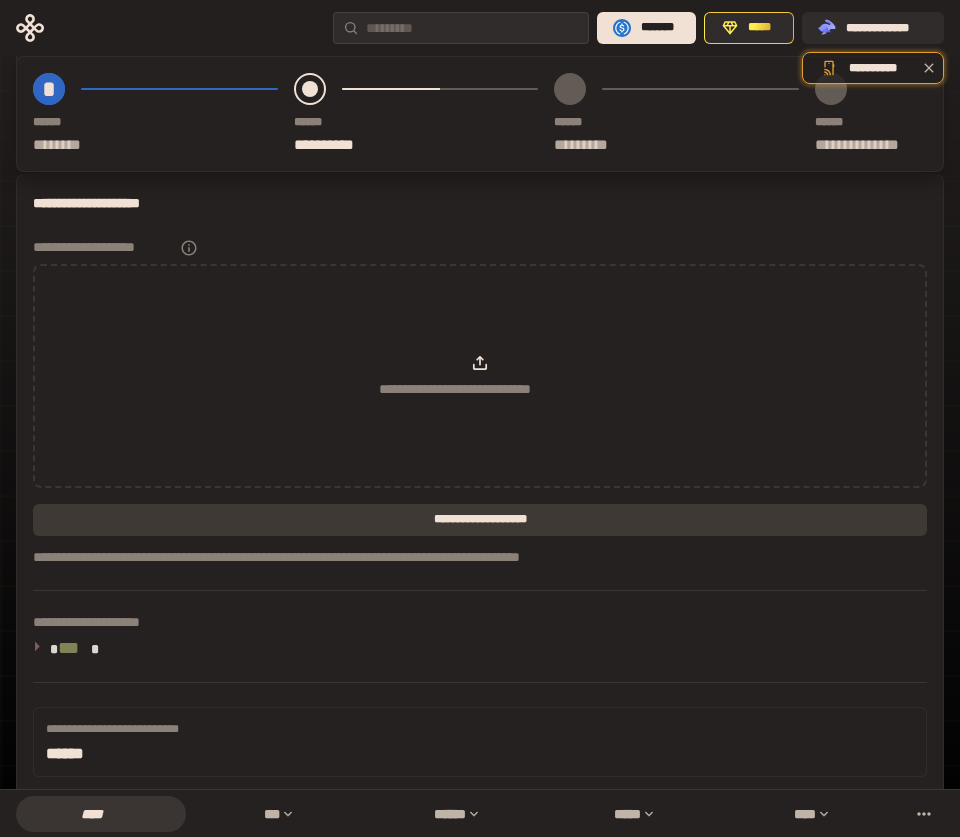 type on "**" 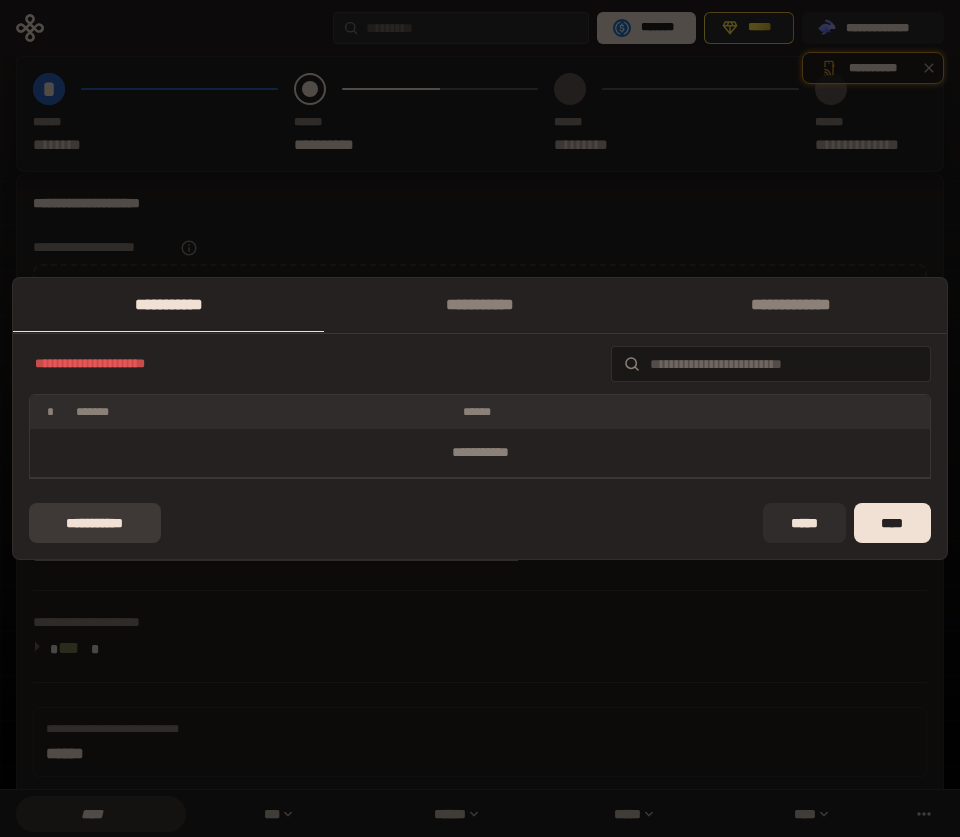click on "**********" at bounding box center [95, 523] 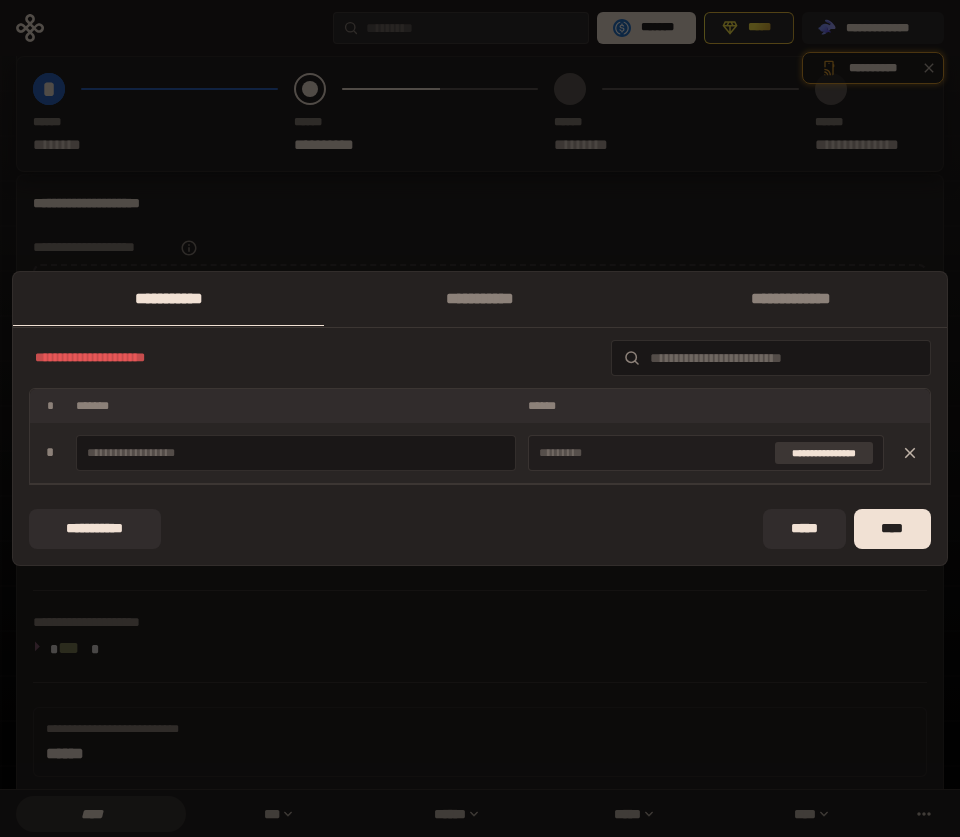 click on "**********" at bounding box center (824, 453) 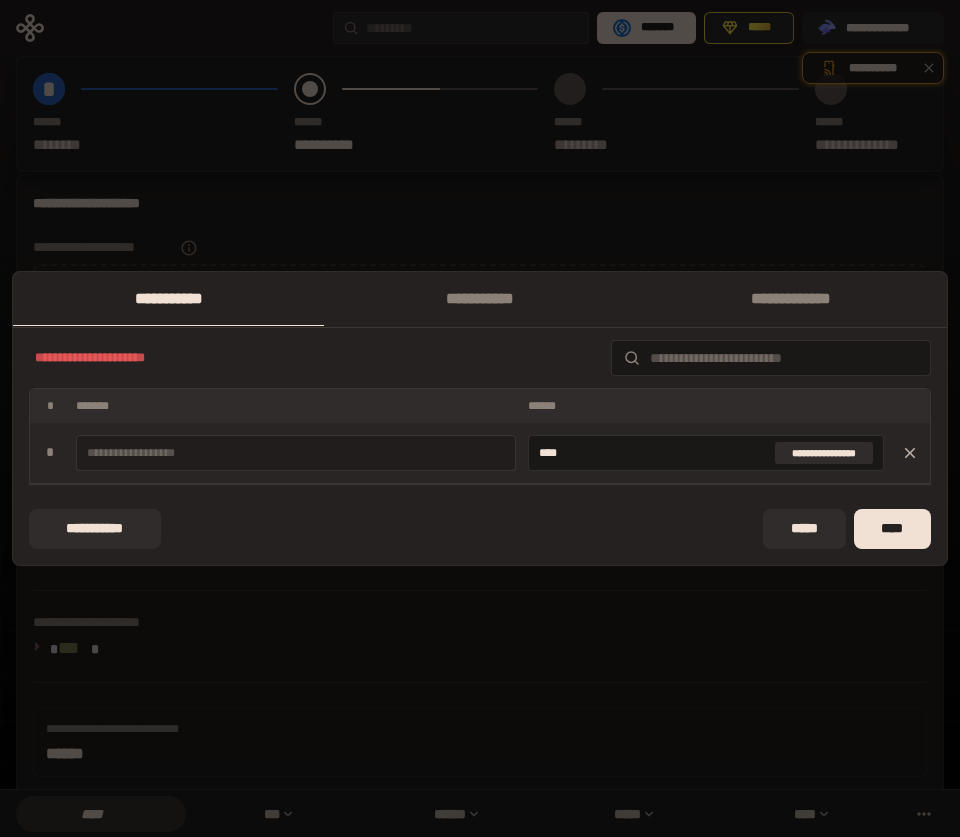 click at bounding box center [296, 453] 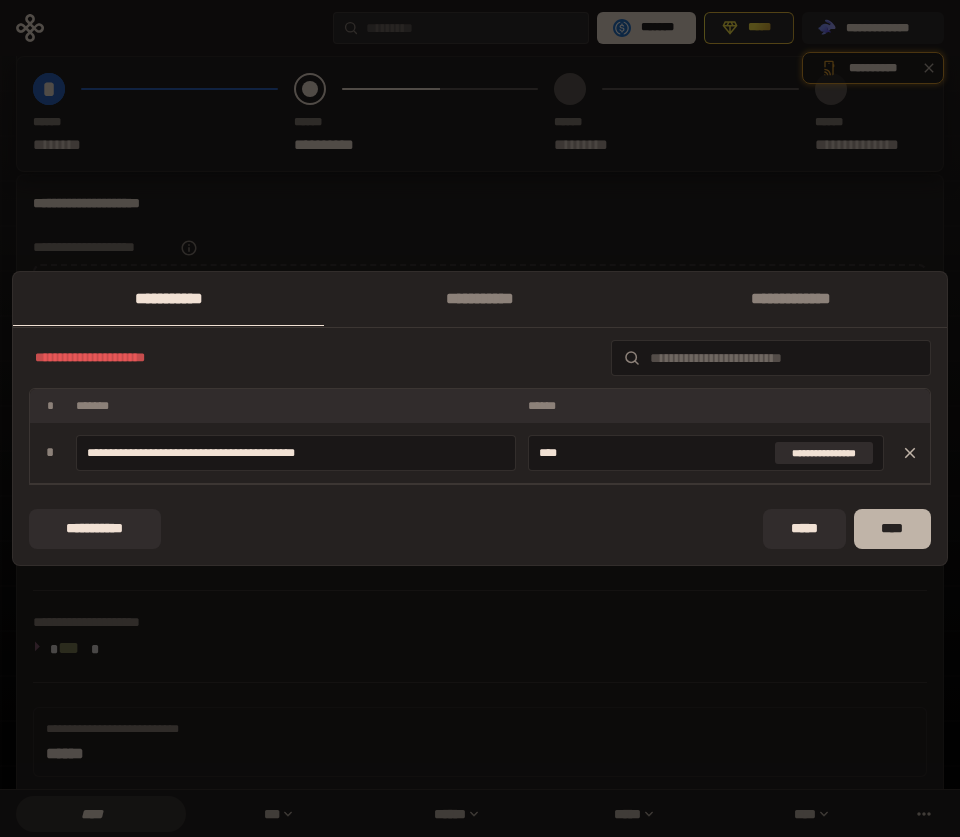 type on "**********" 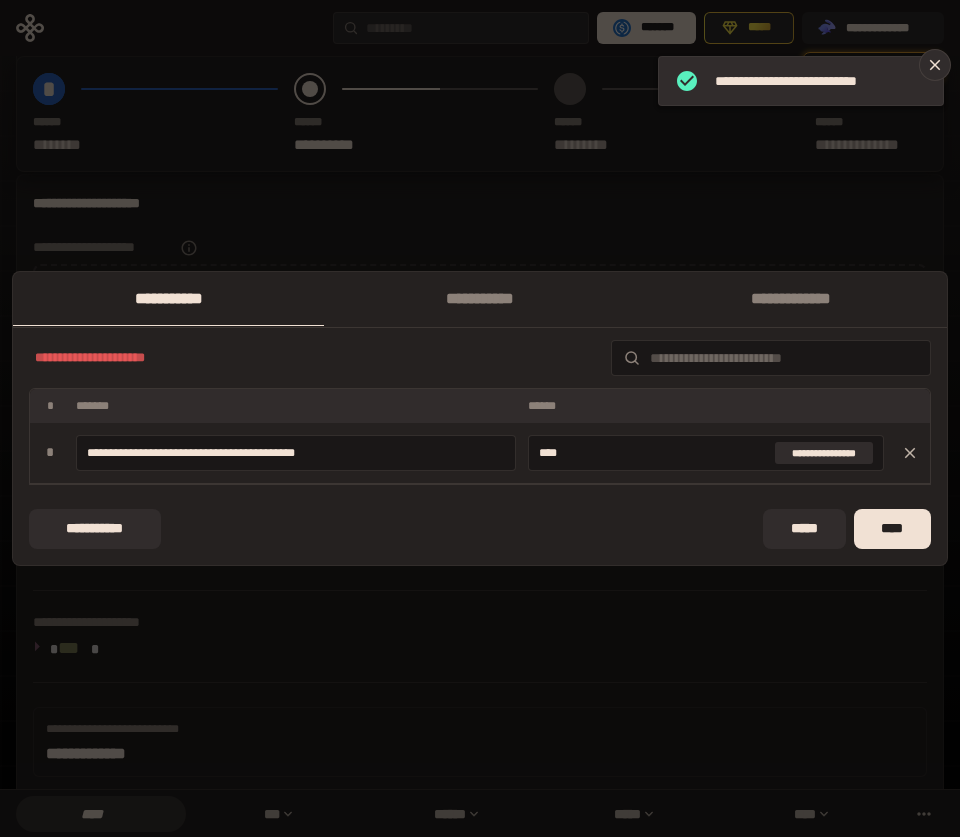 click on "**********" at bounding box center [480, 418] 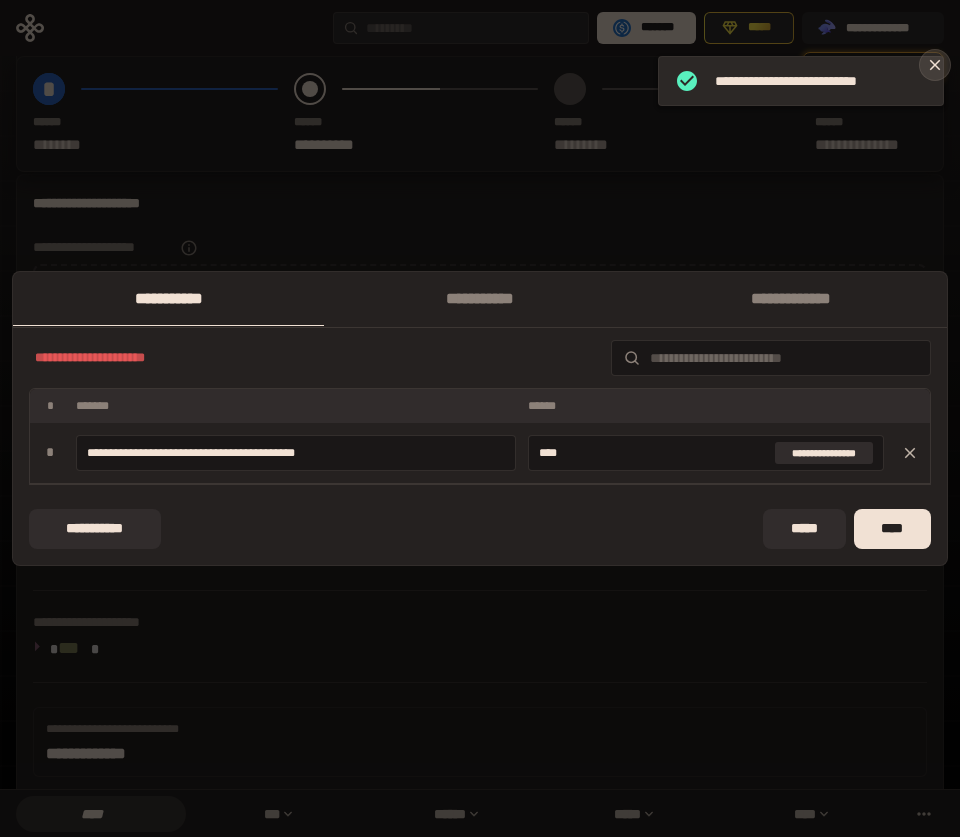 click 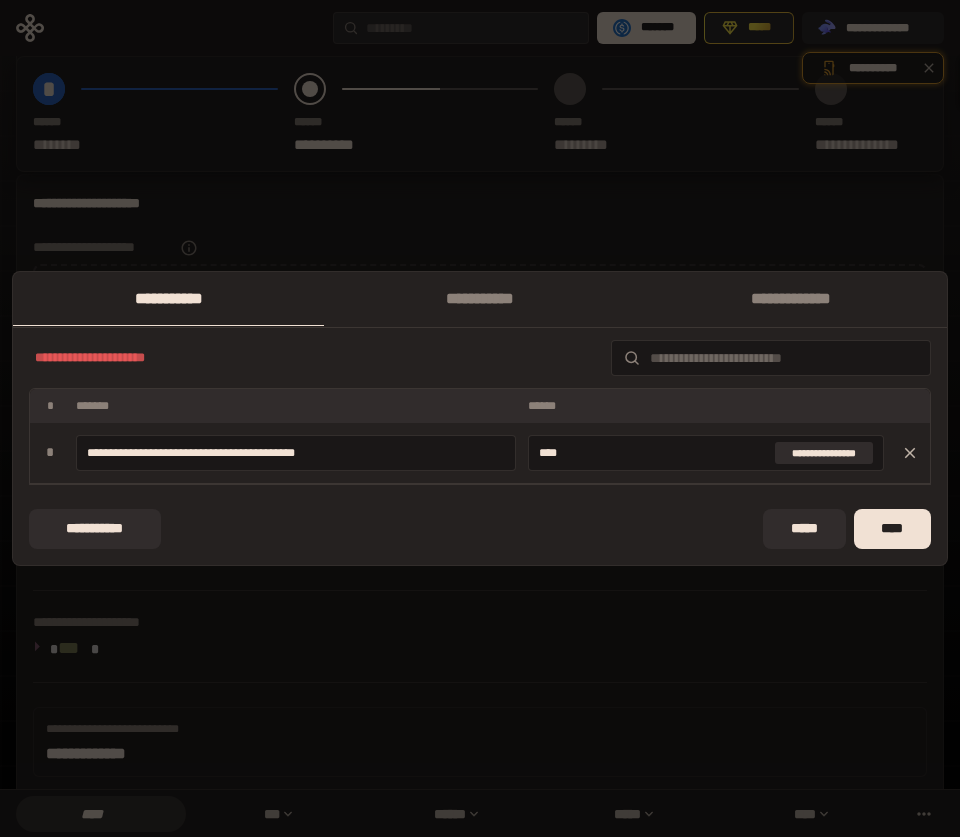 click on "**********" at bounding box center [480, 418] 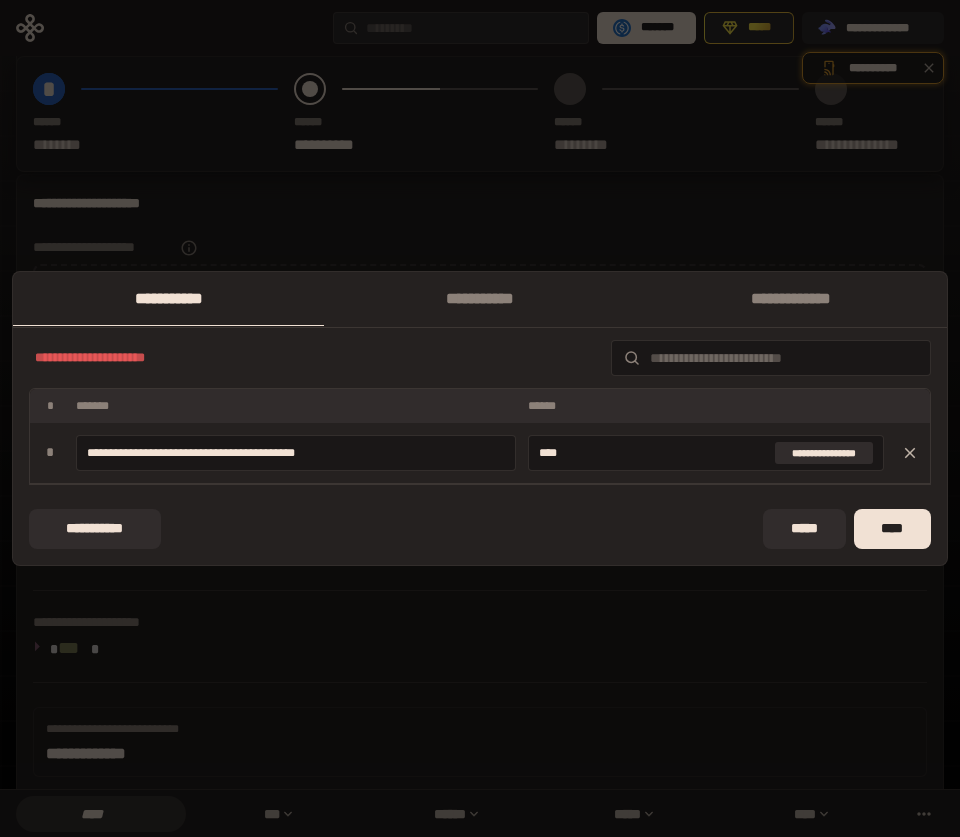 click on "**********" at bounding box center [480, 418] 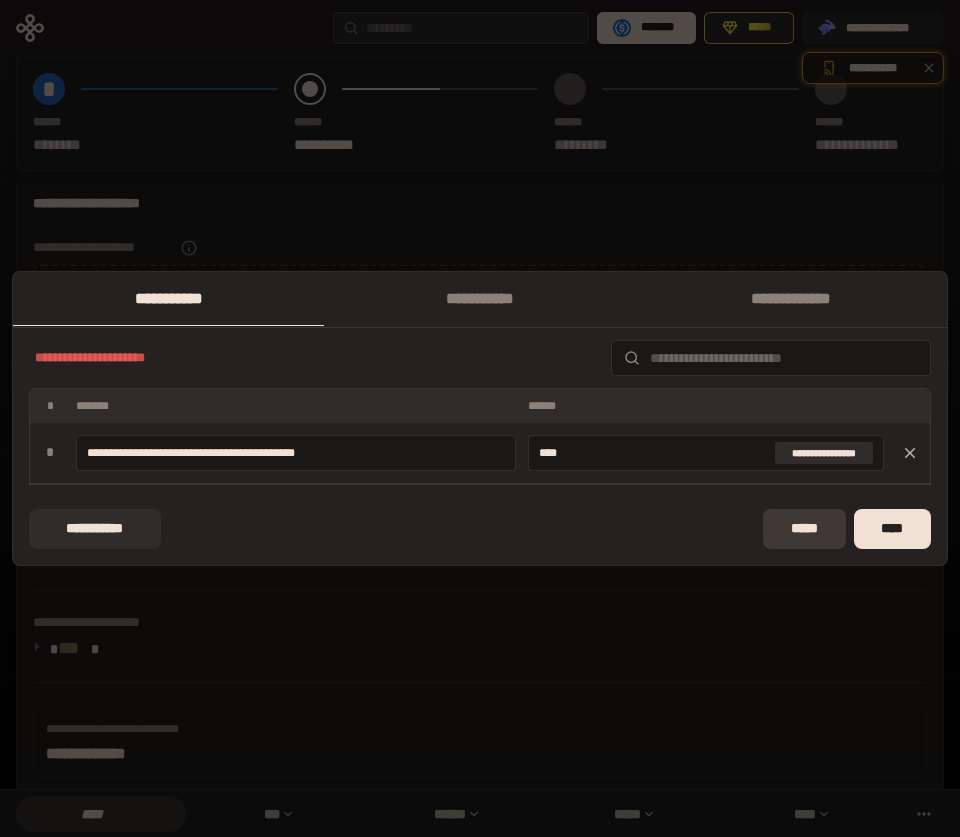 click on "*****" at bounding box center (804, 529) 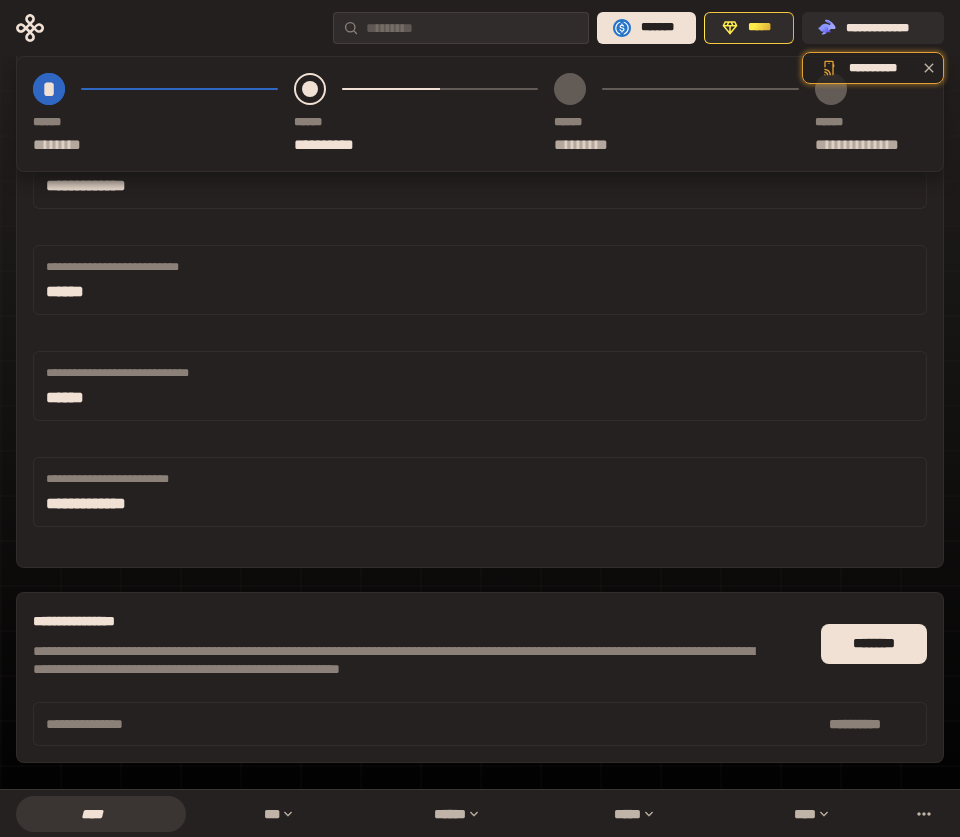 scroll, scrollTop: 1480, scrollLeft: 0, axis: vertical 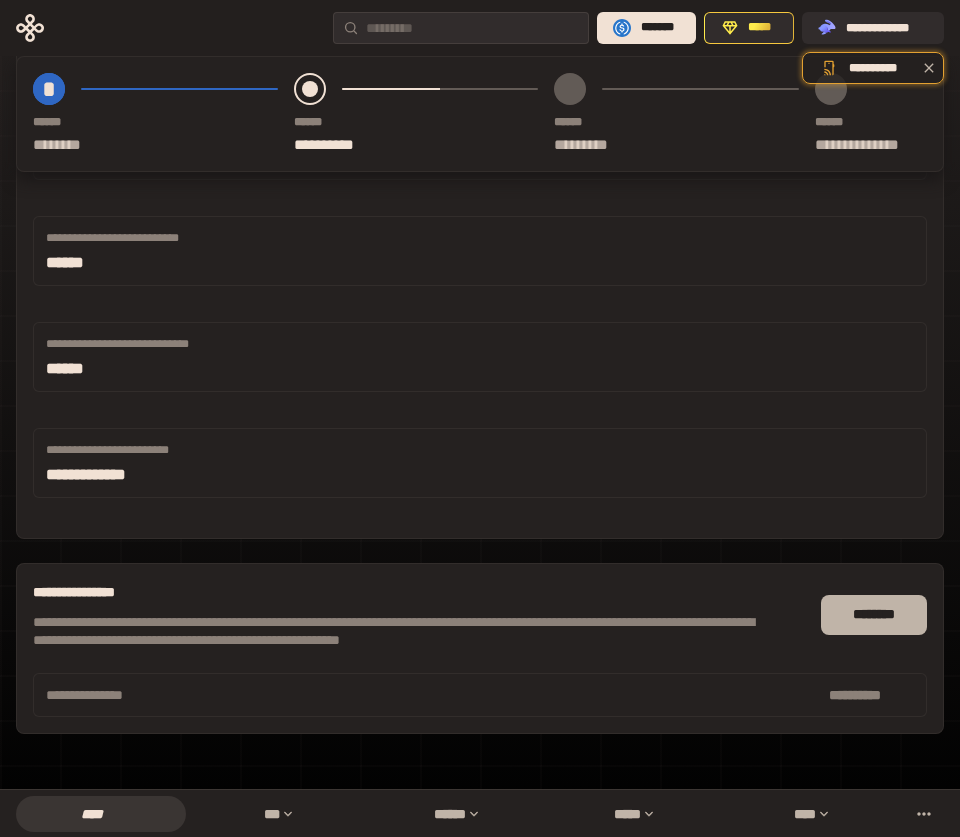 click on "********" at bounding box center [874, 615] 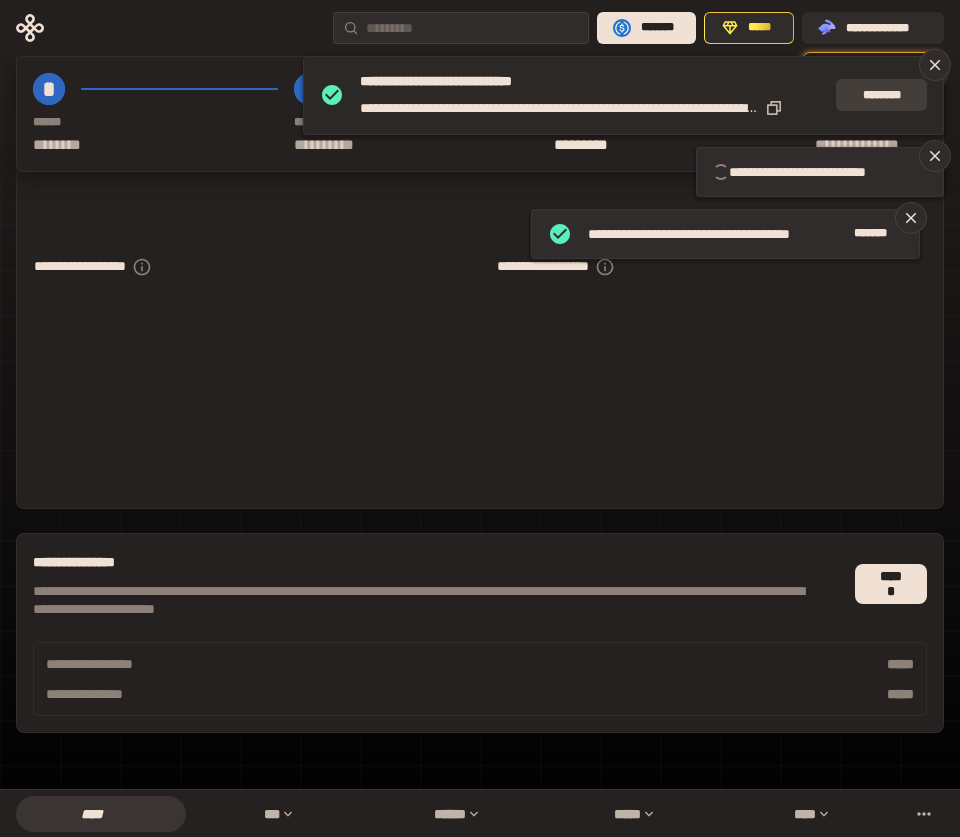 type on "*****" 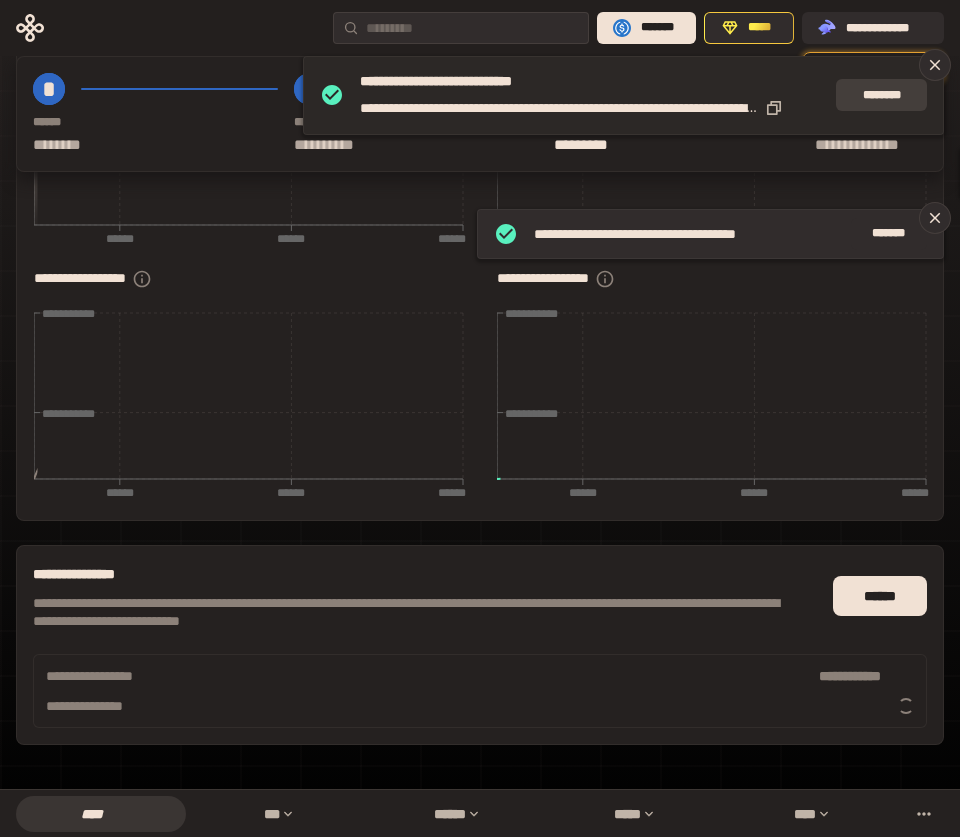 click on "********" at bounding box center [881, 95] 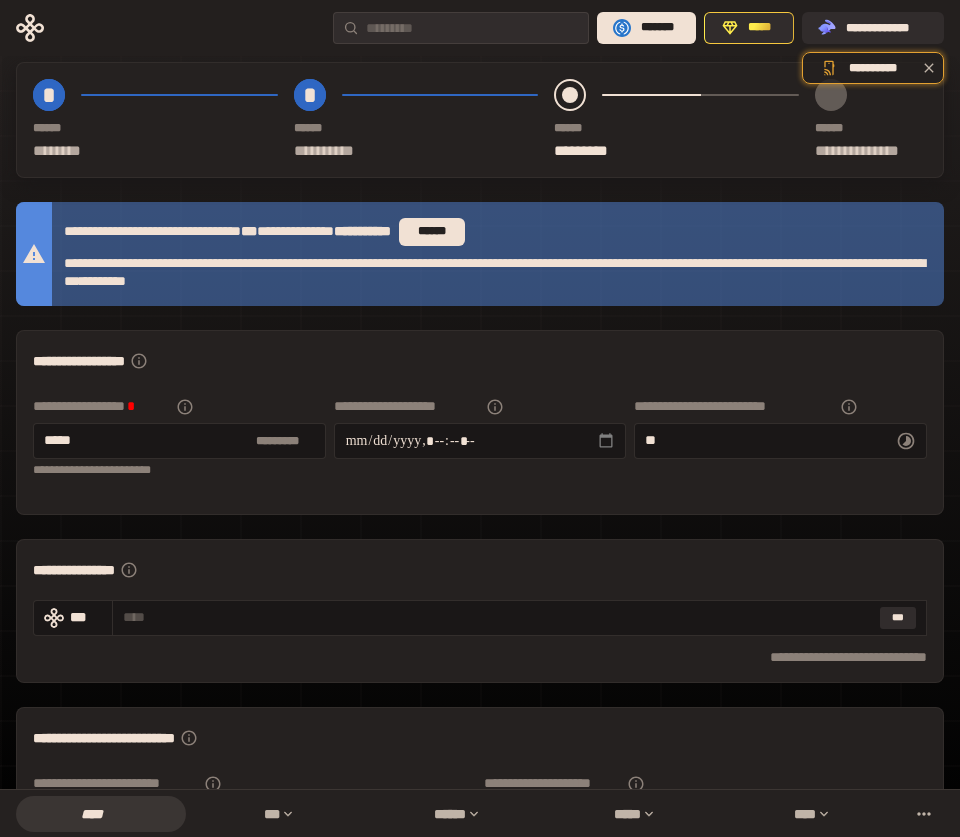 scroll, scrollTop: 32, scrollLeft: 0, axis: vertical 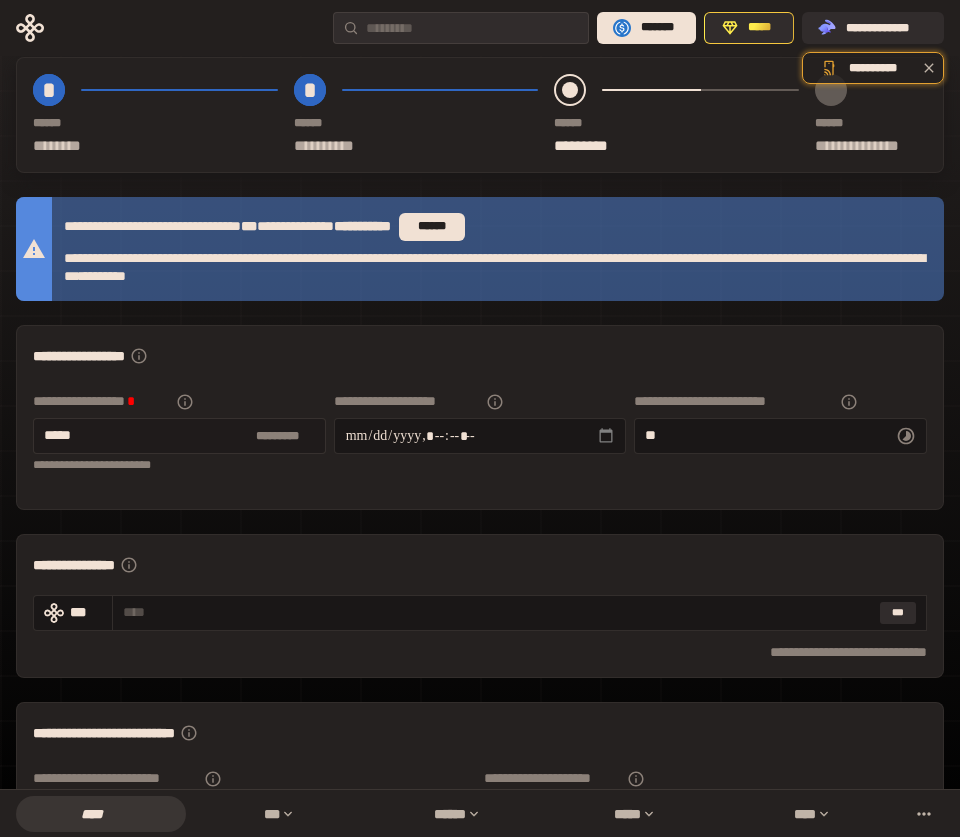 click on "*****" at bounding box center (146, 435) 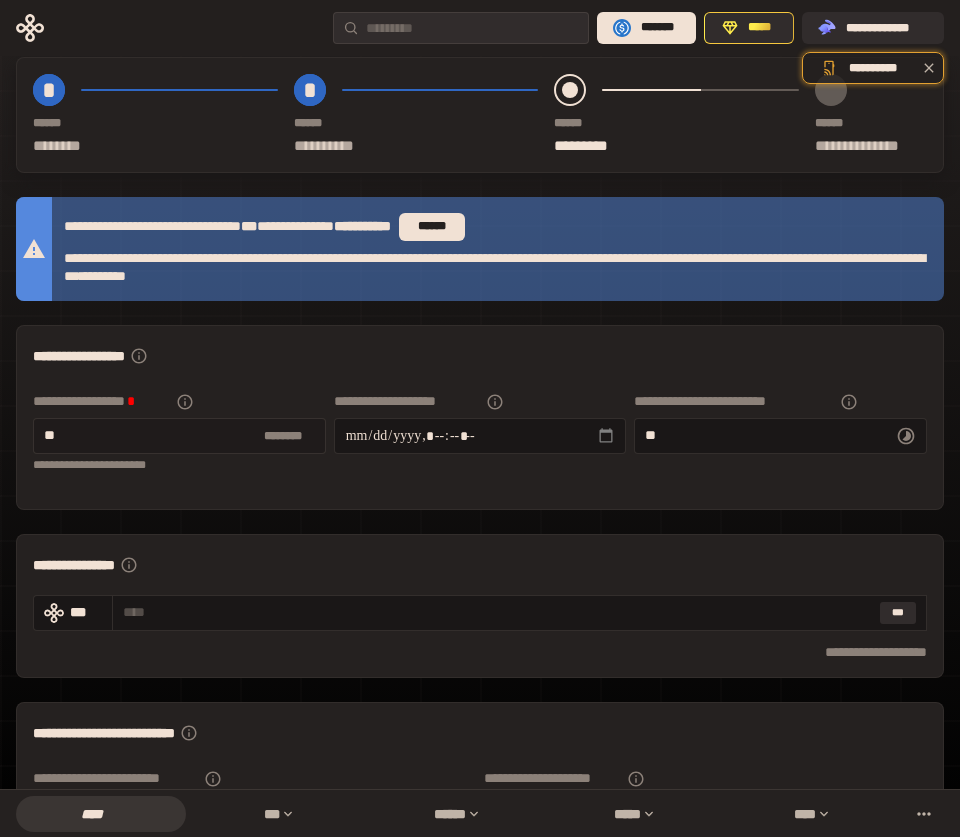 type on "***" 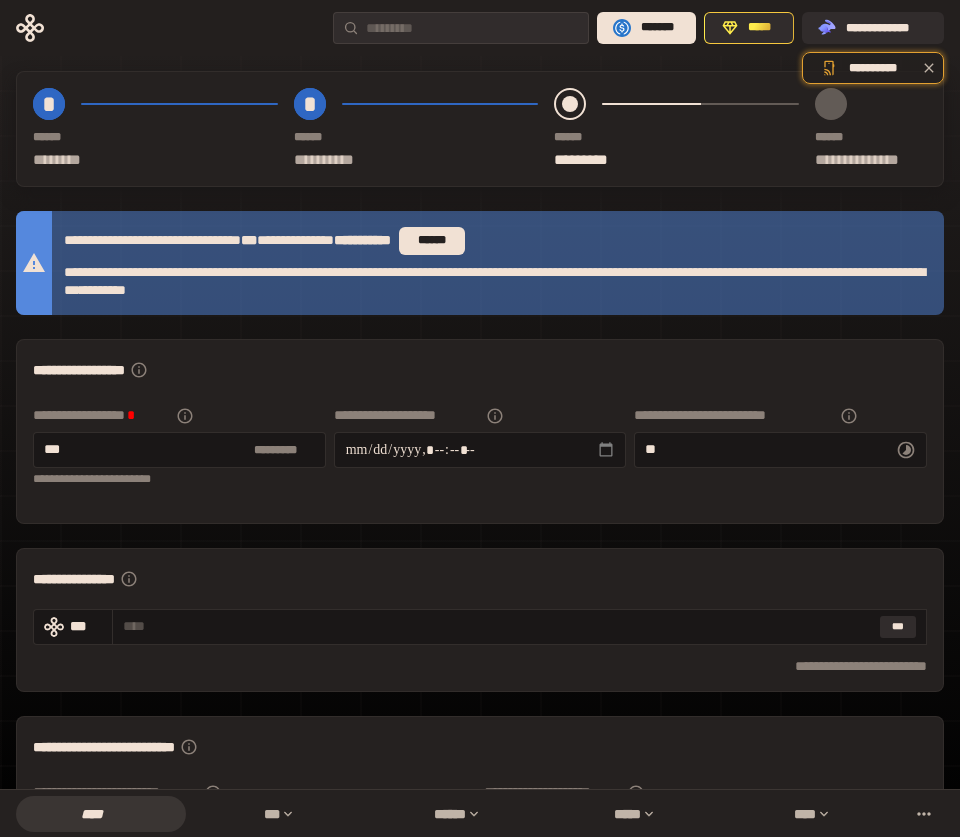 scroll, scrollTop: 20, scrollLeft: 0, axis: vertical 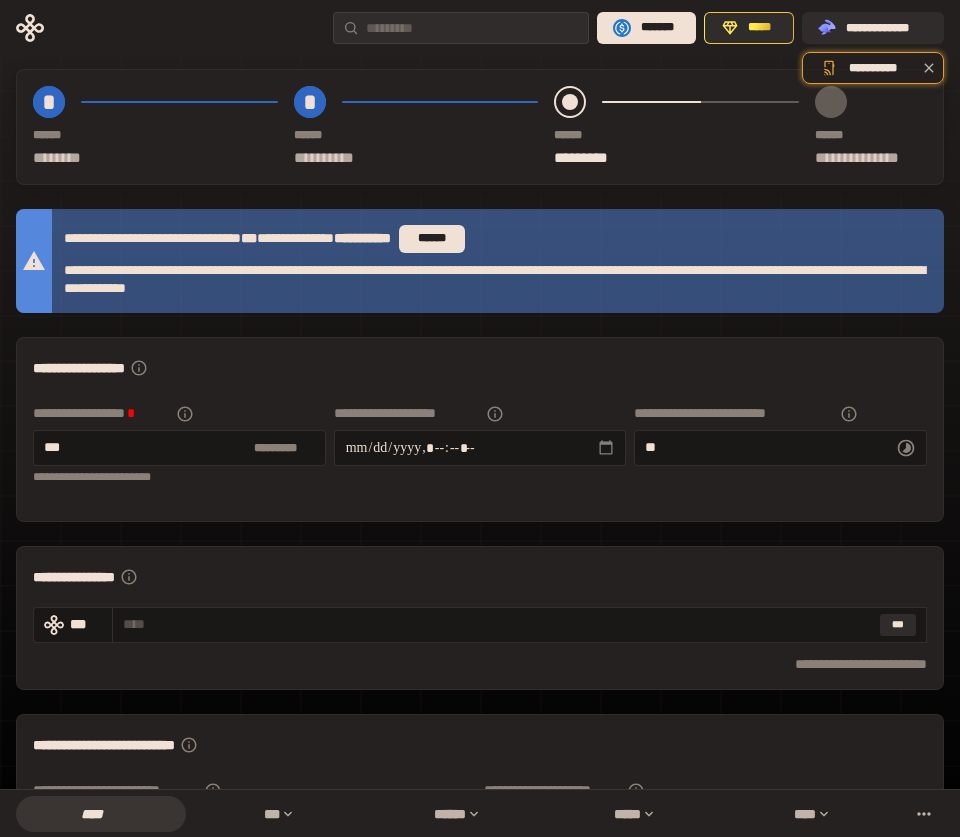 click on "**** *" at bounding box center (424, 135) 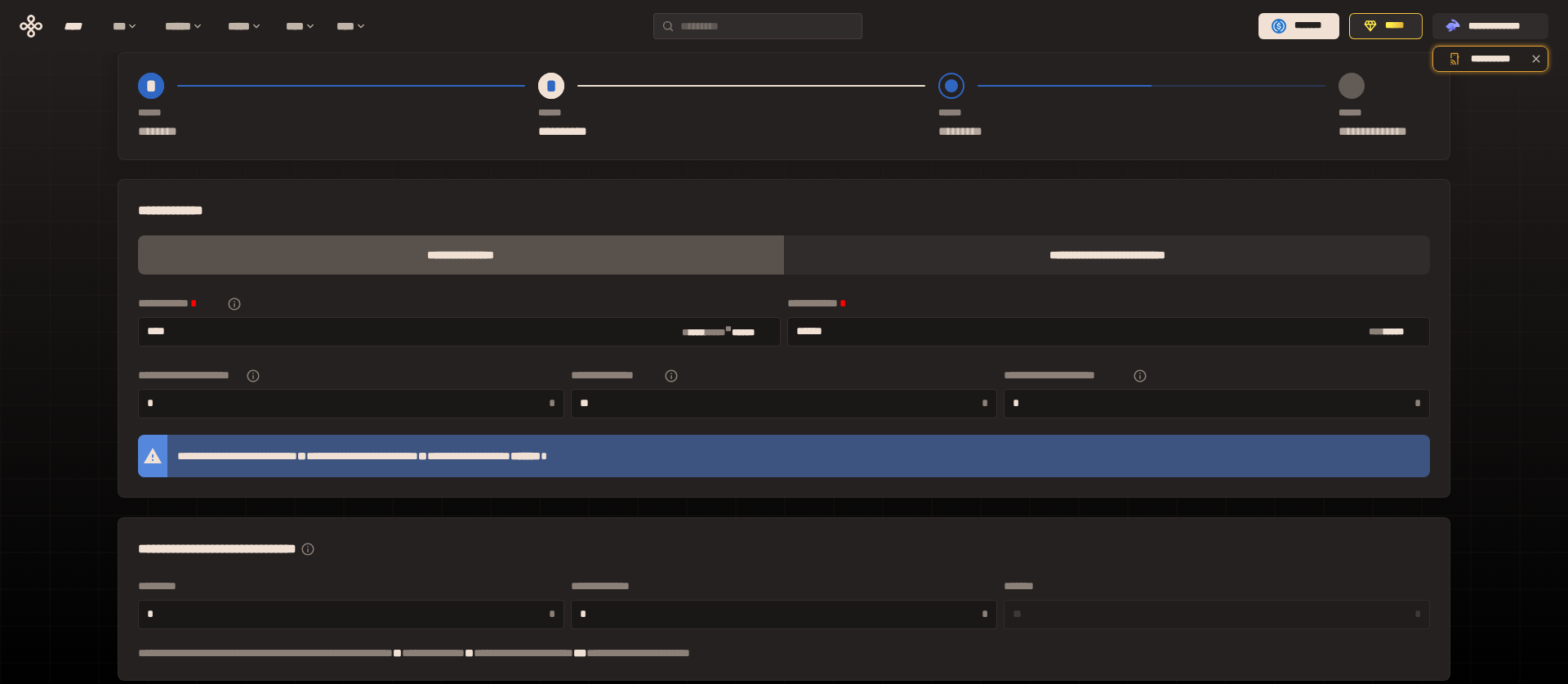 scroll, scrollTop: 0, scrollLeft: 0, axis: both 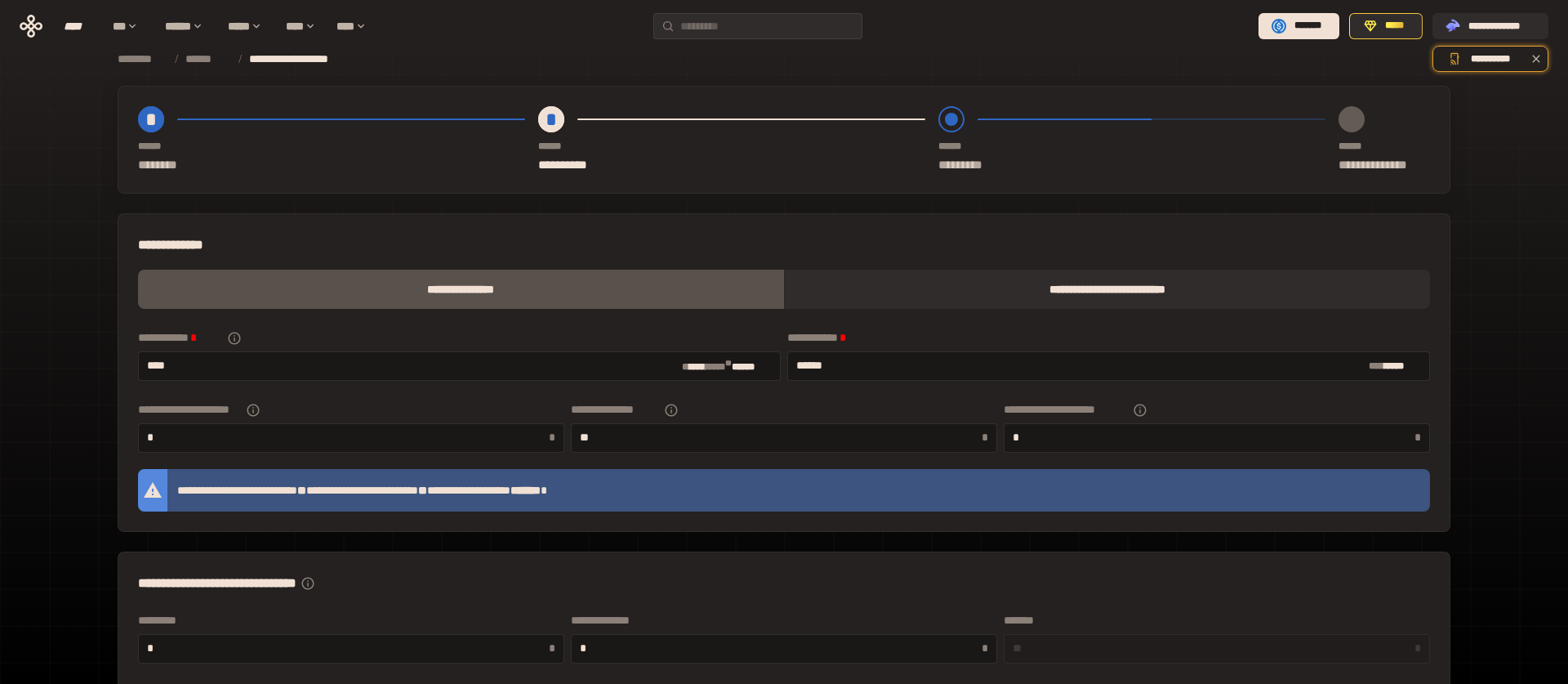 click on "**** * *********" at bounding box center [1138, 140] 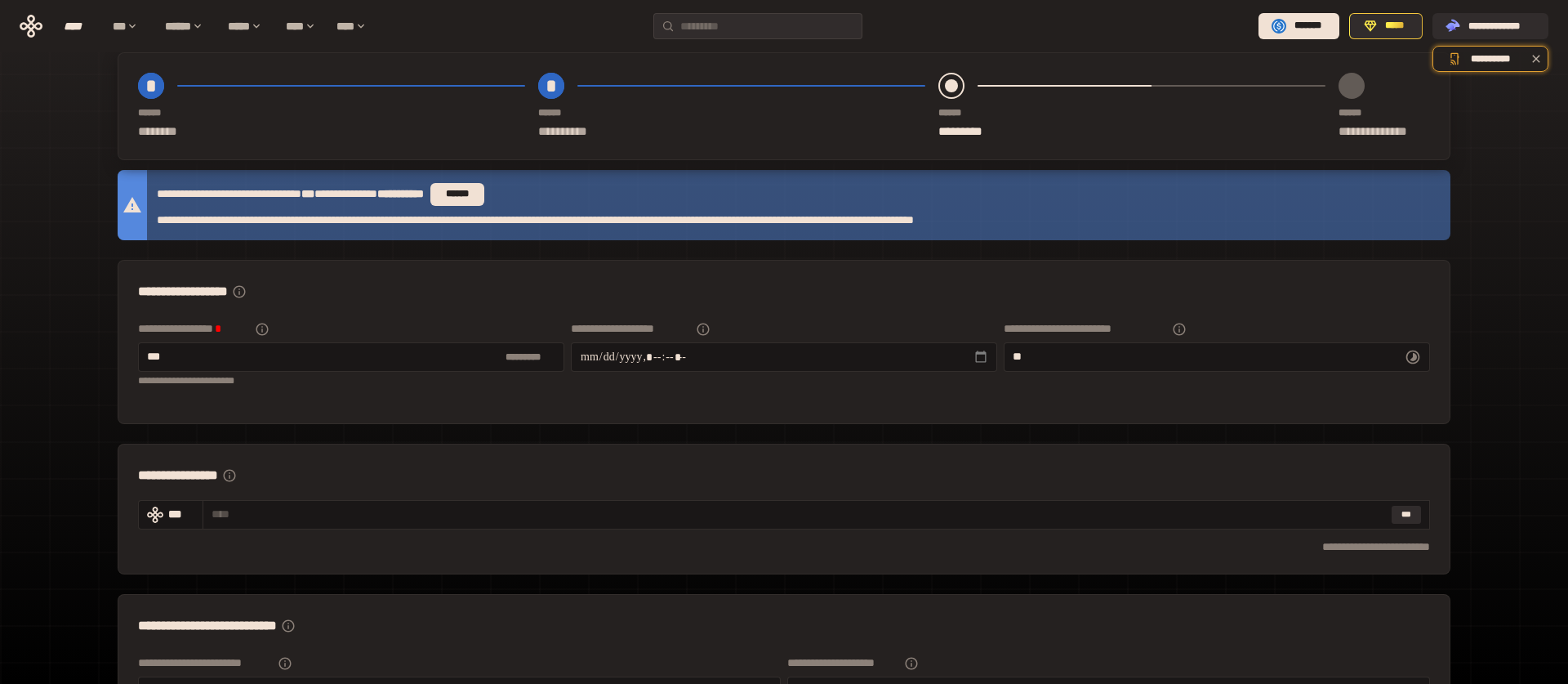 scroll, scrollTop: 40, scrollLeft: 0, axis: vertical 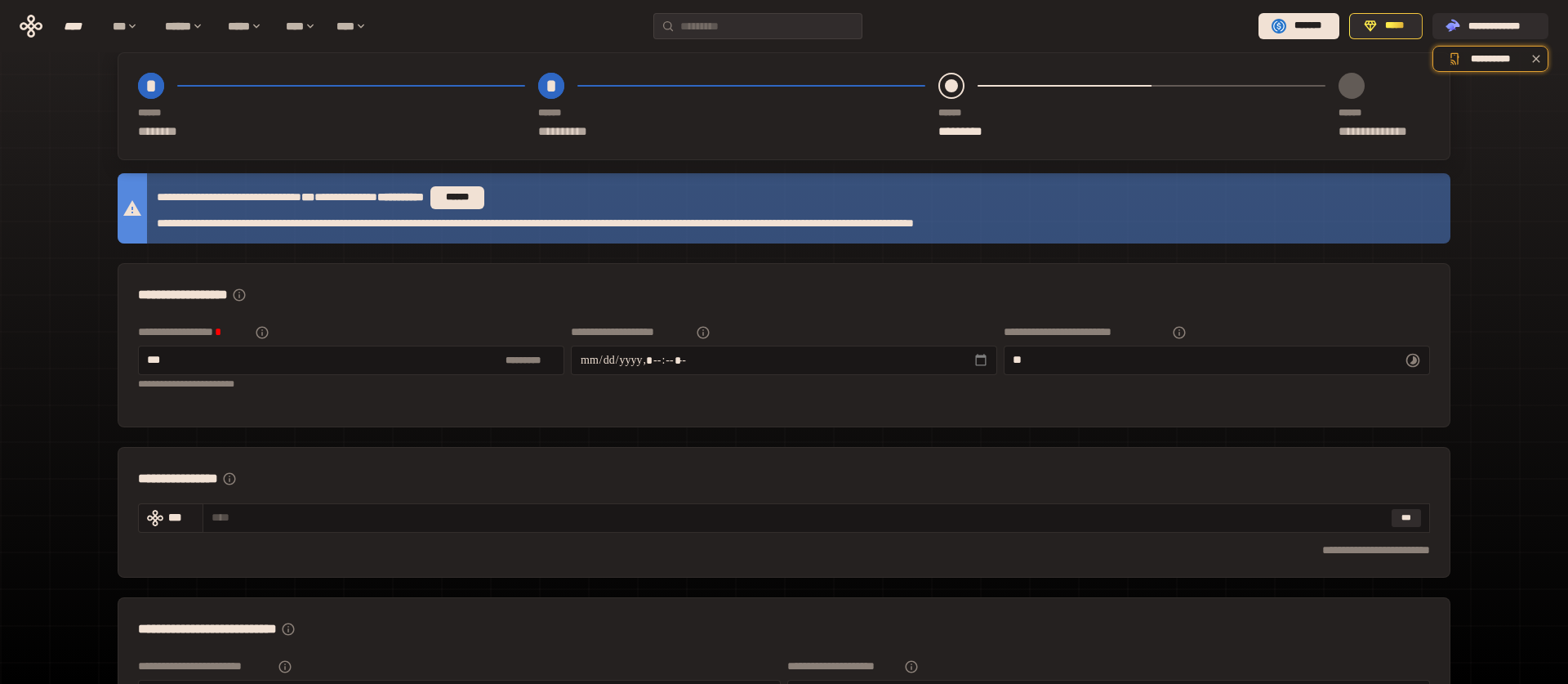 click on "***" at bounding box center [181, 517] 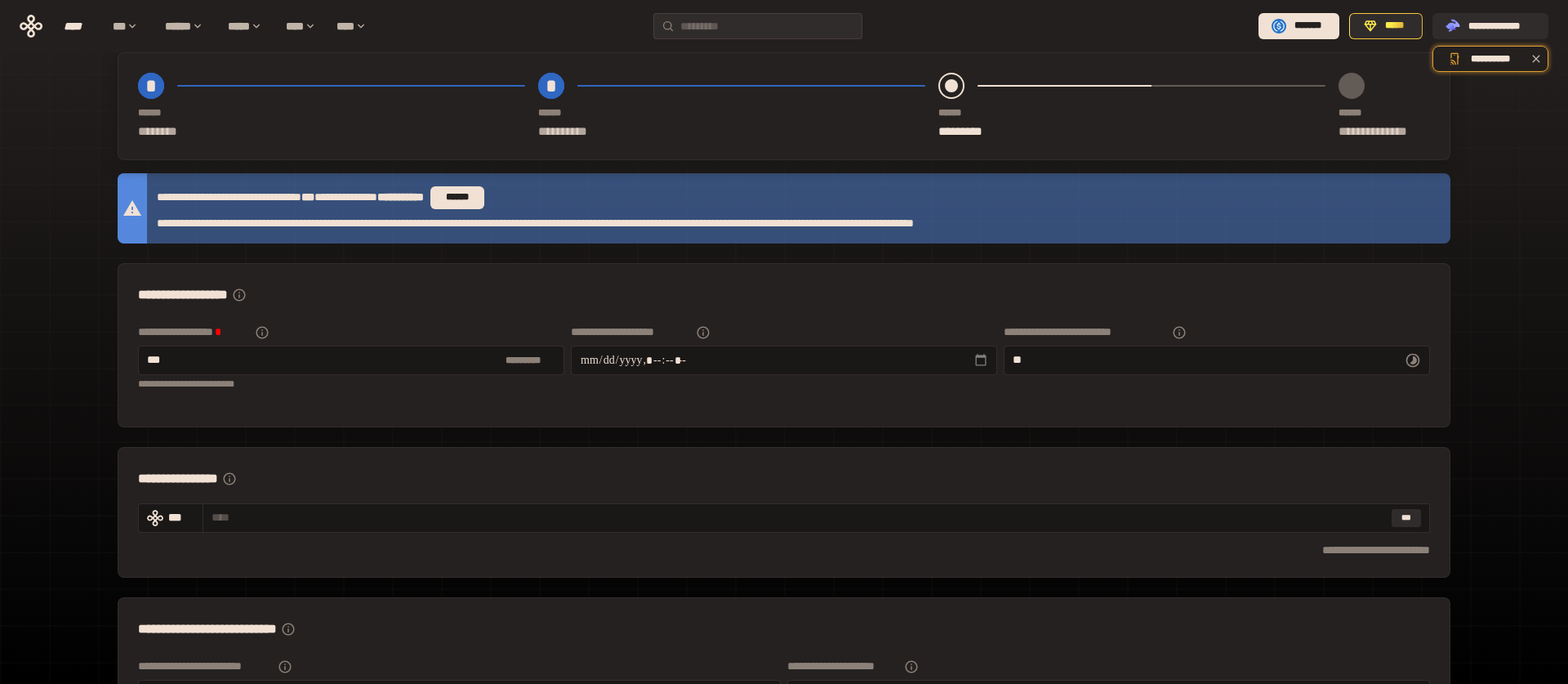 scroll, scrollTop: 0, scrollLeft: 0, axis: both 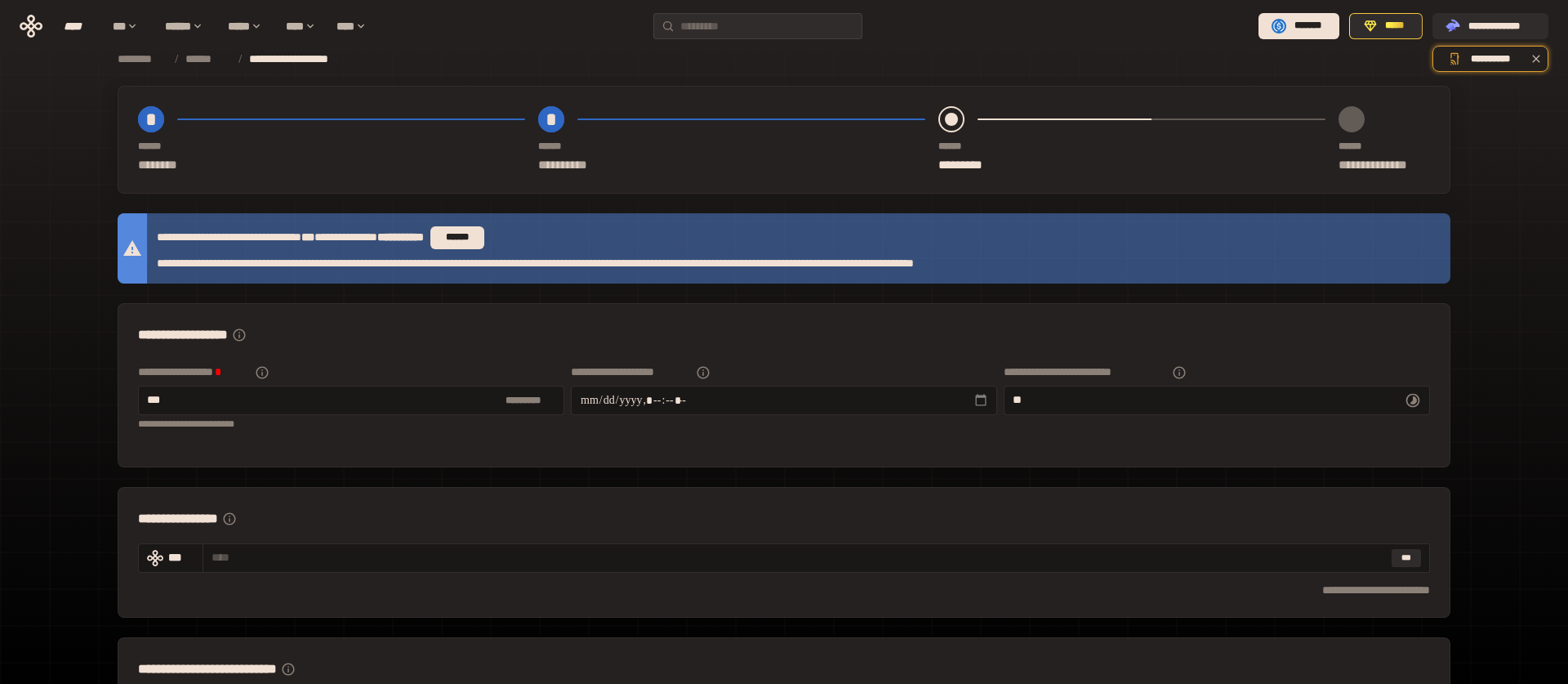 click on "**********" at bounding box center [738, 140] 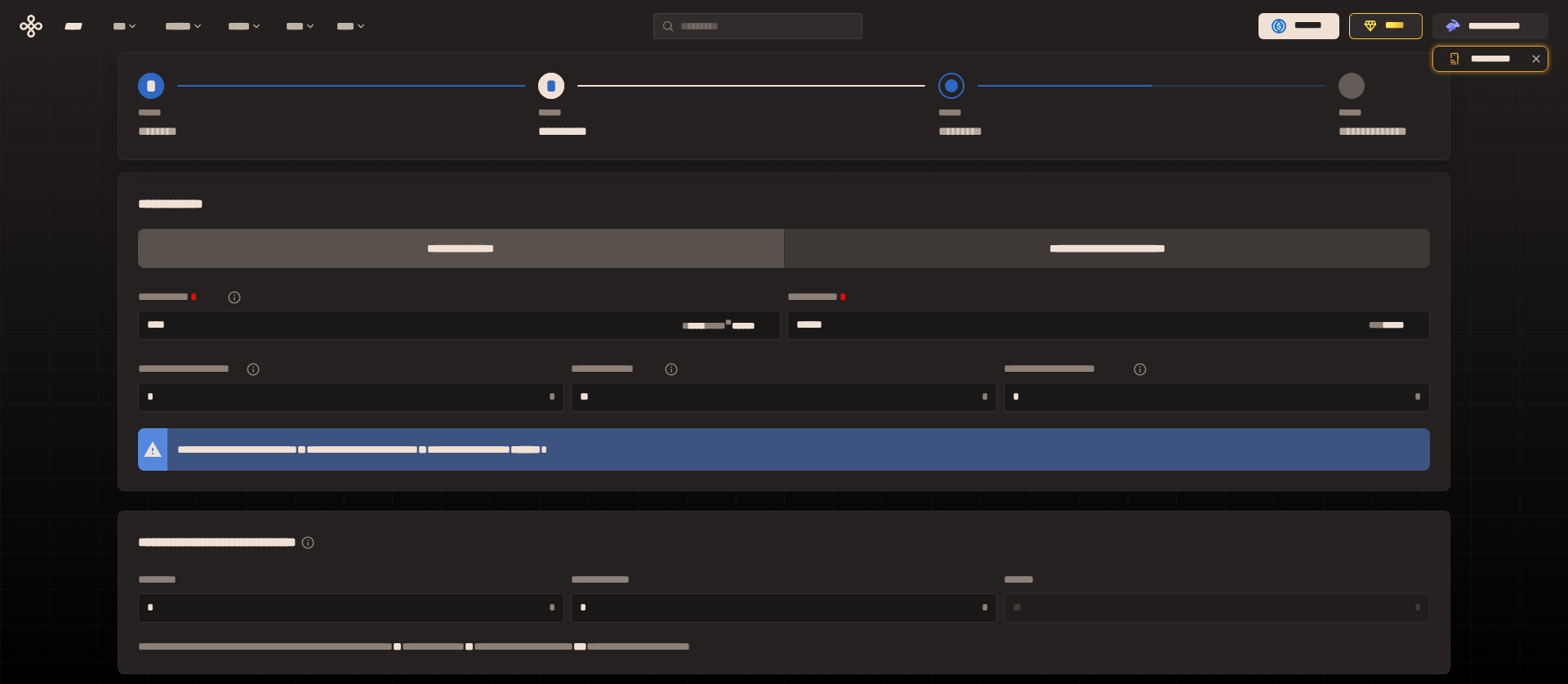 scroll, scrollTop: 0, scrollLeft: 0, axis: both 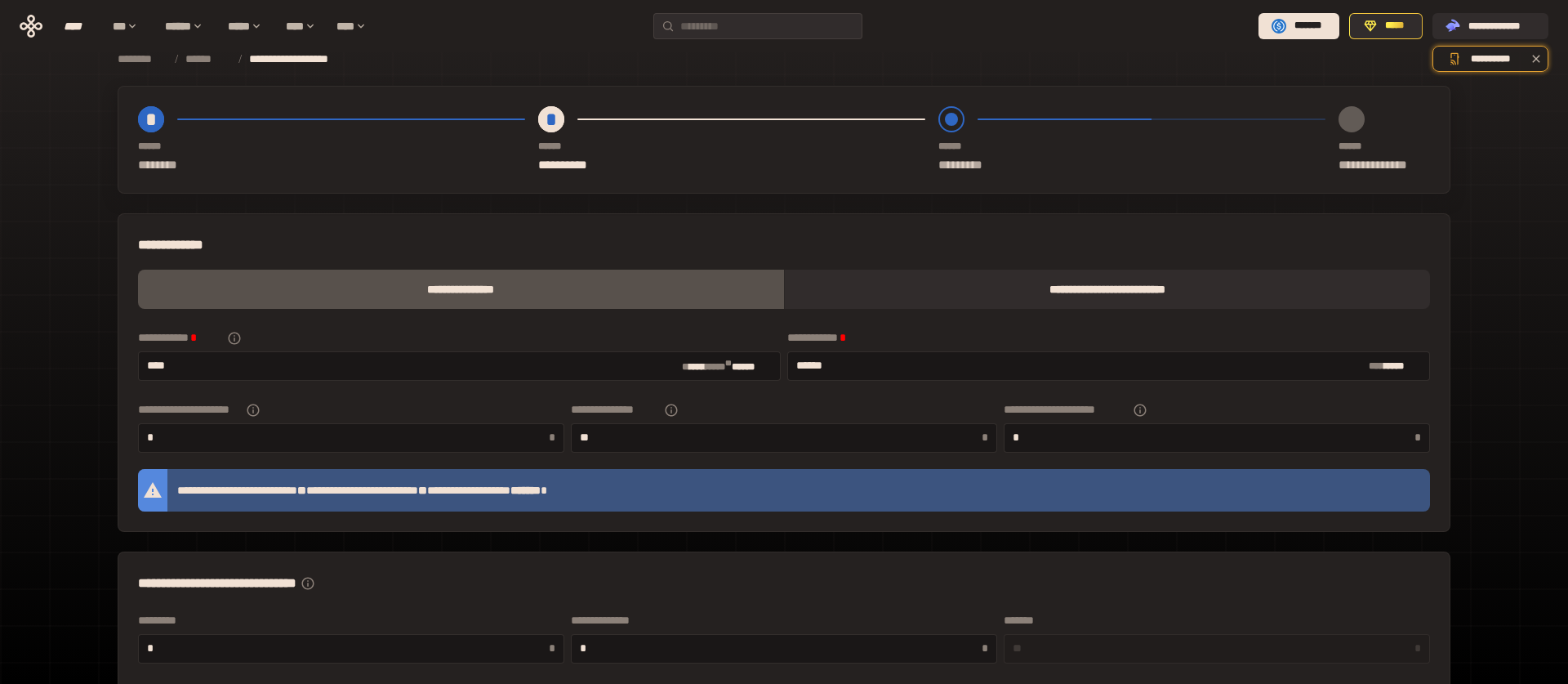 click at bounding box center (951, 119) 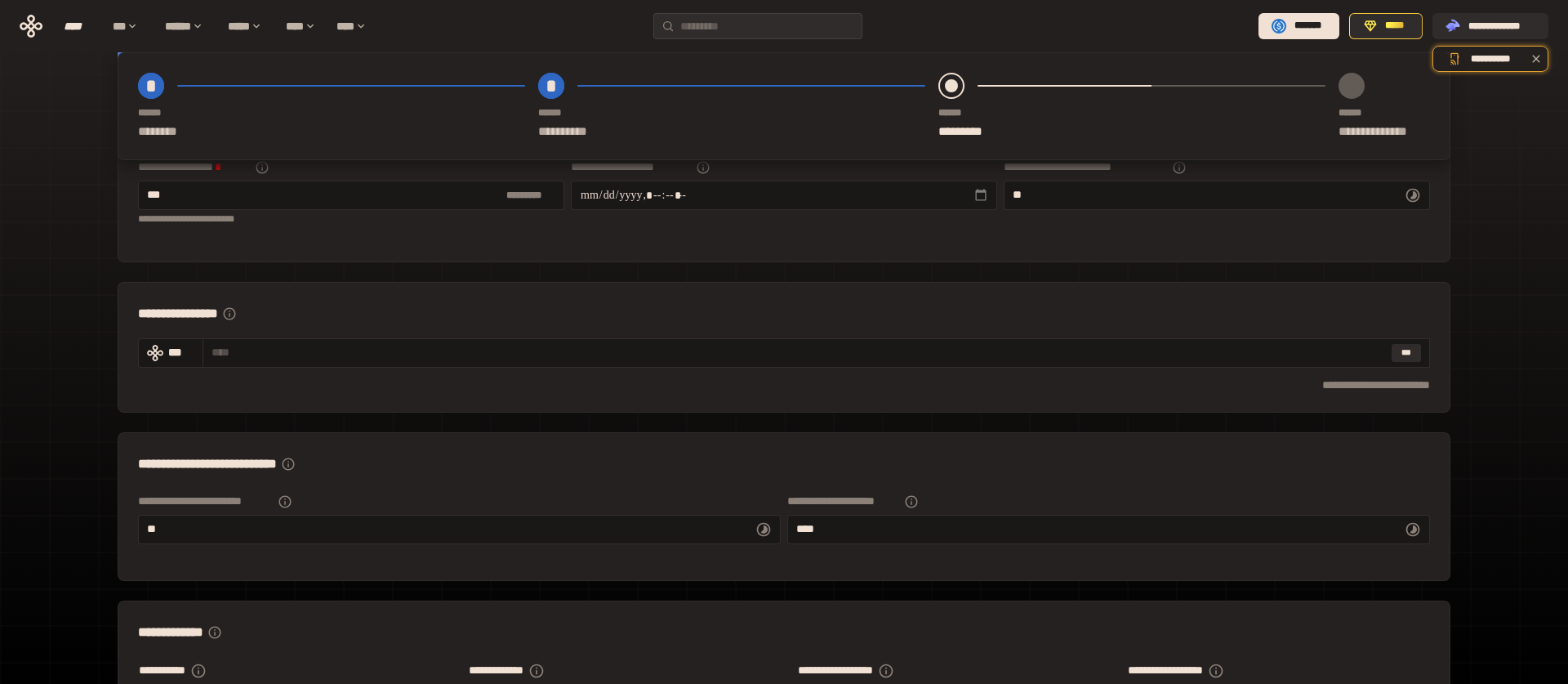 scroll, scrollTop: 0, scrollLeft: 0, axis: both 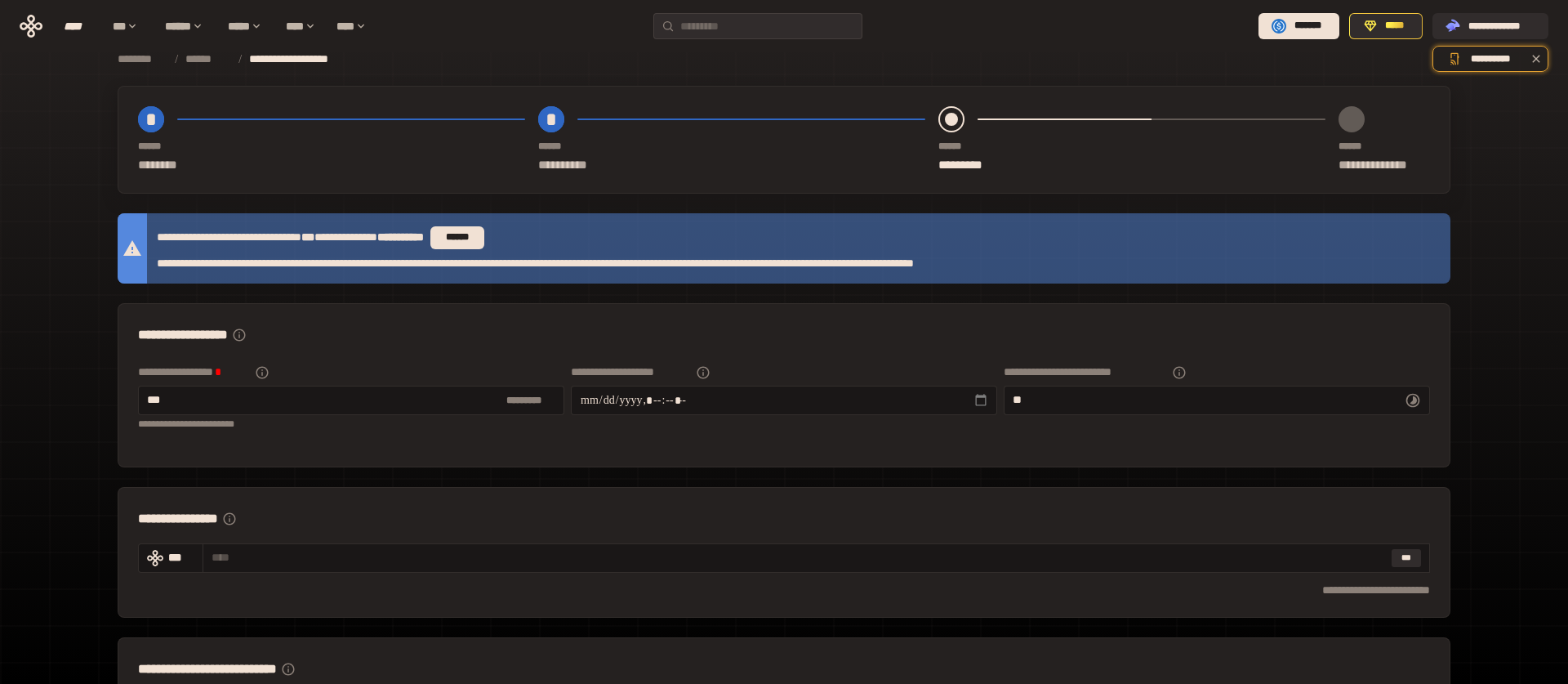 click on "*" at bounding box center (551, 119) 